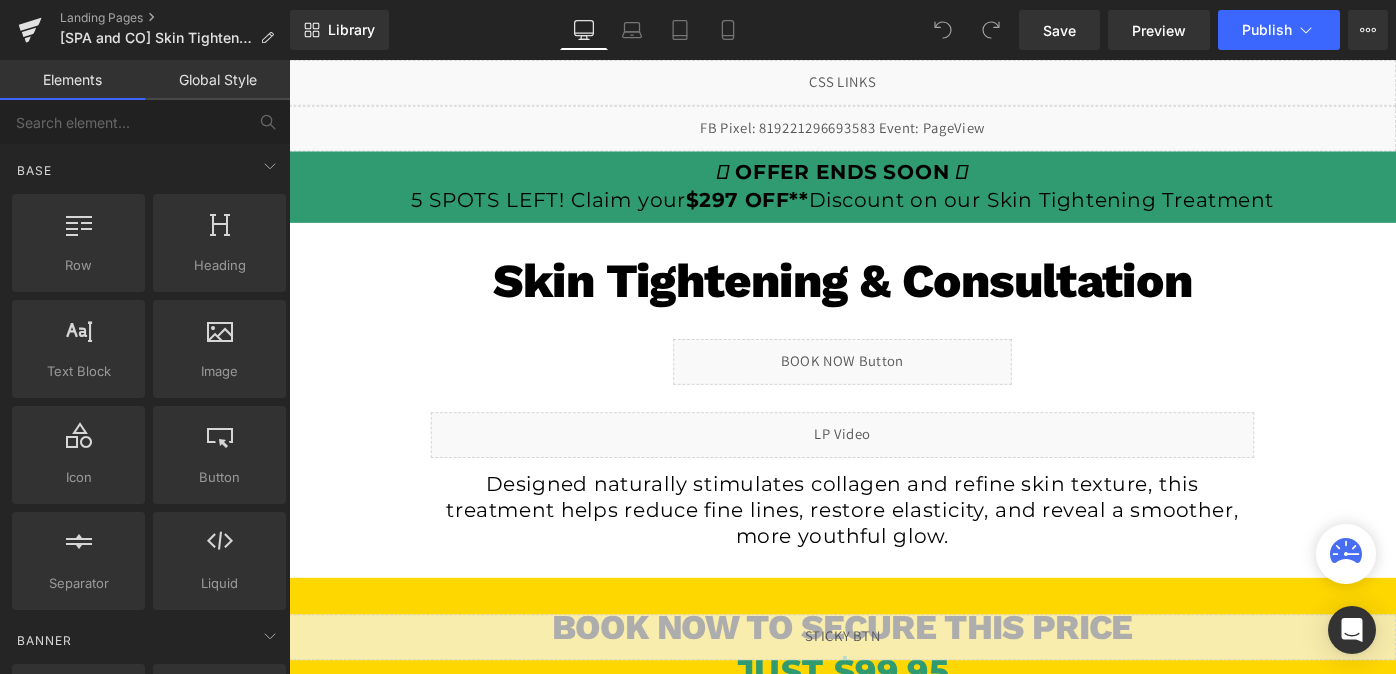 scroll, scrollTop: 0, scrollLeft: 0, axis: both 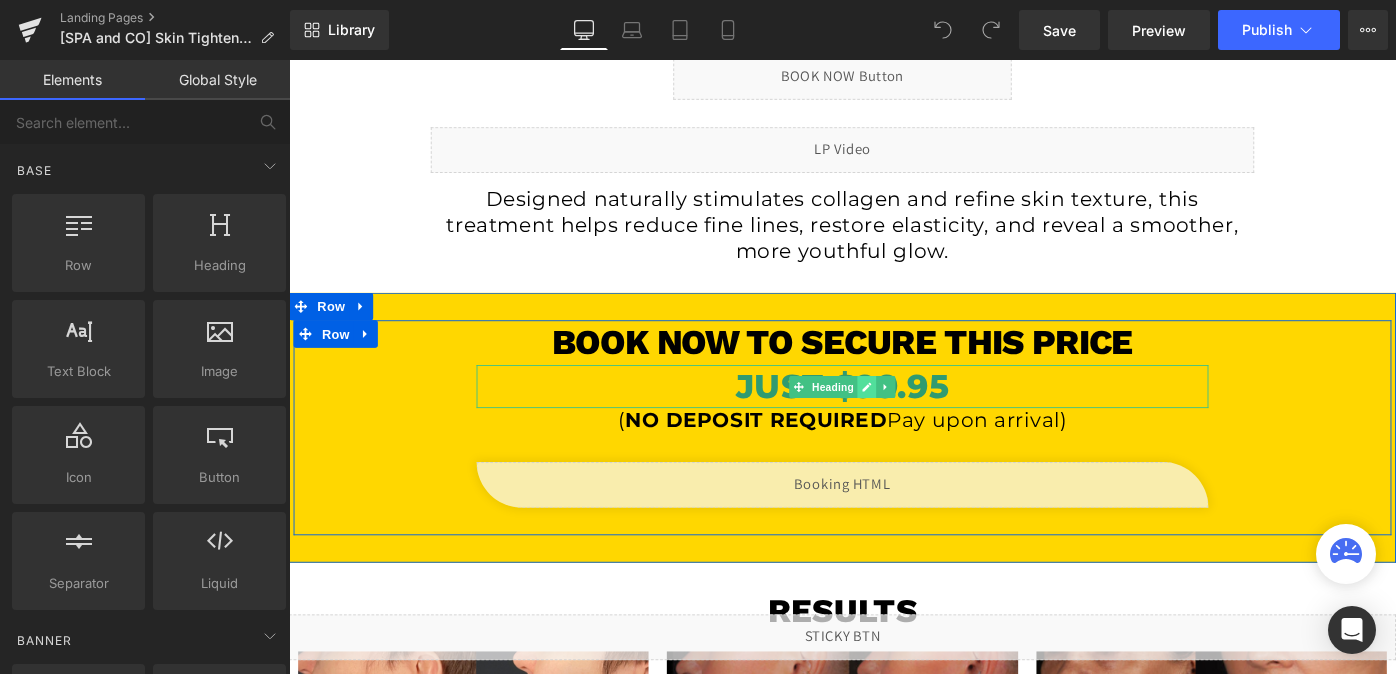 click at bounding box center [921, 418] 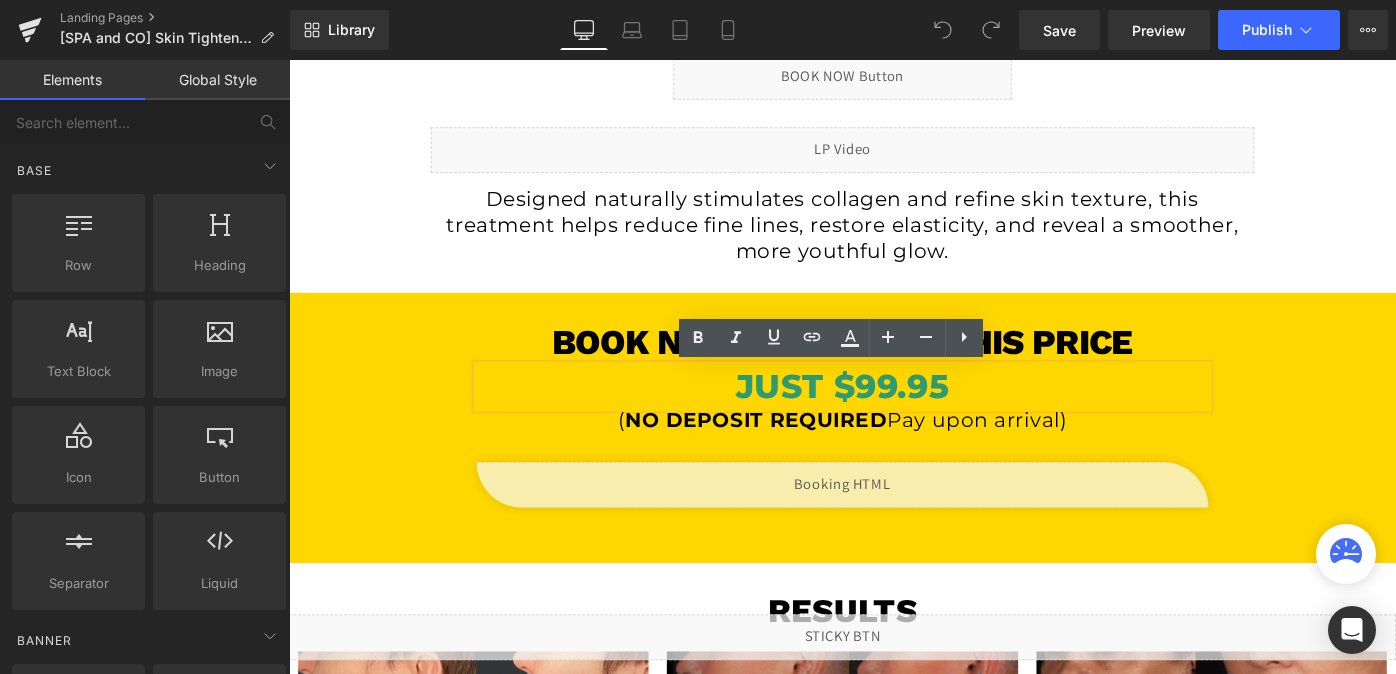 click on "JUST $99.95" at bounding box center [894, 417] 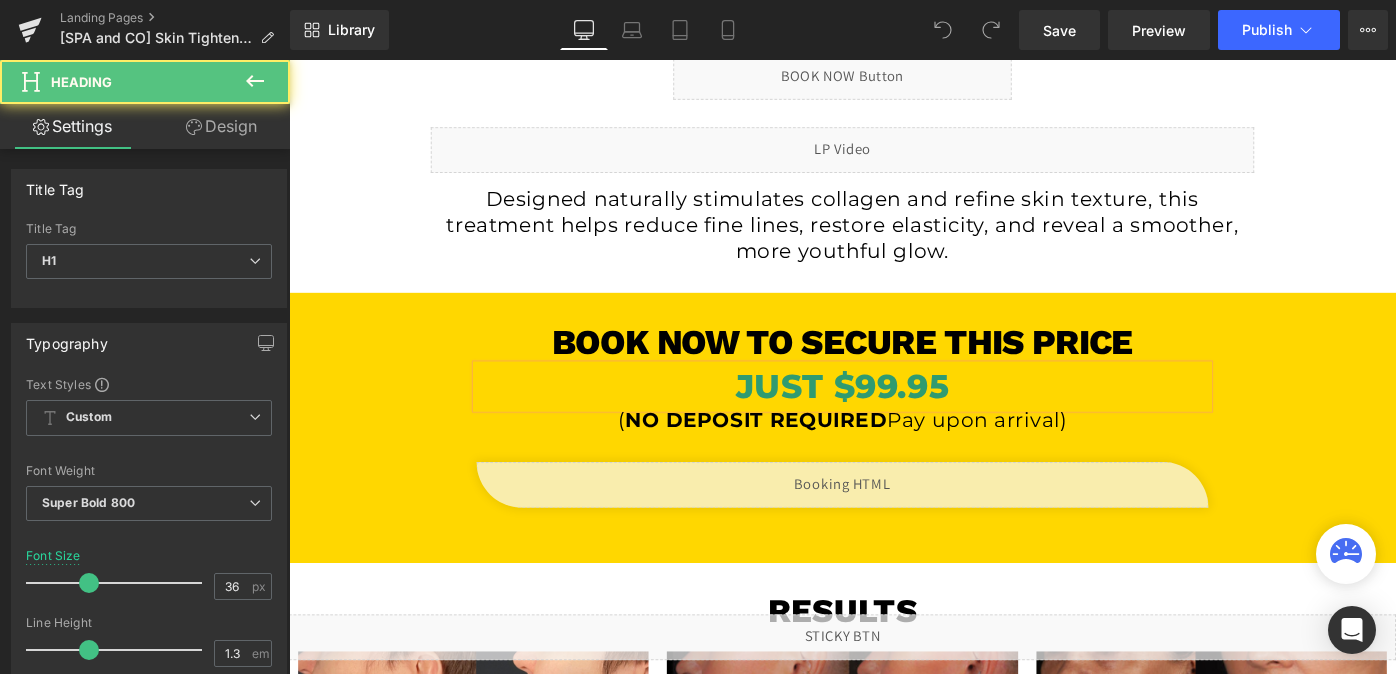 type 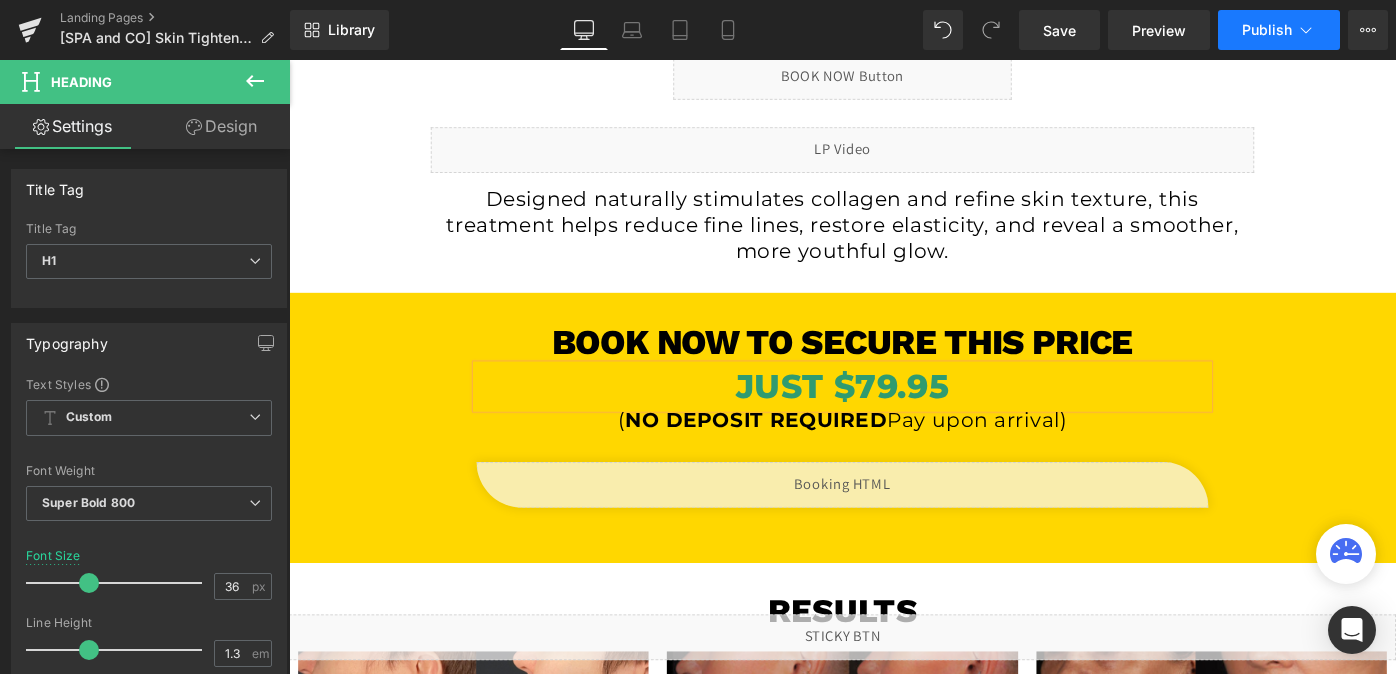 click on "Publish" at bounding box center [1279, 30] 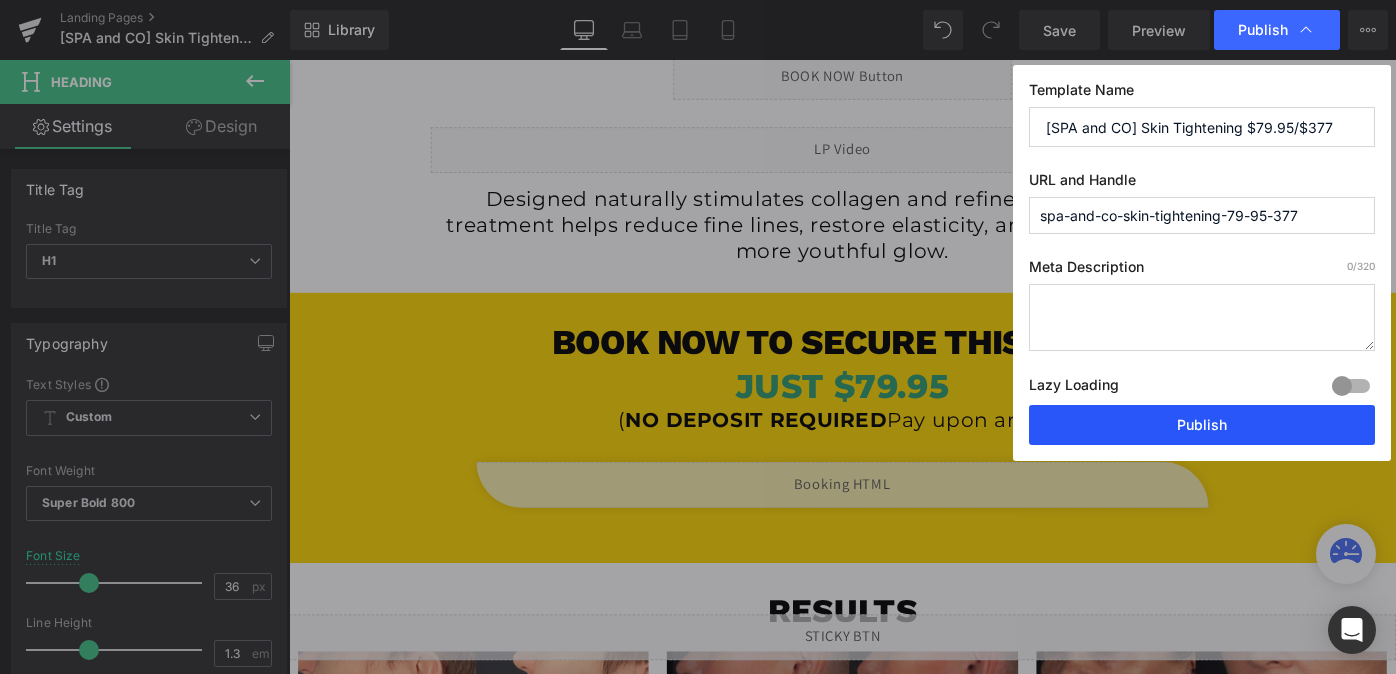 click on "Publish" at bounding box center [1202, 425] 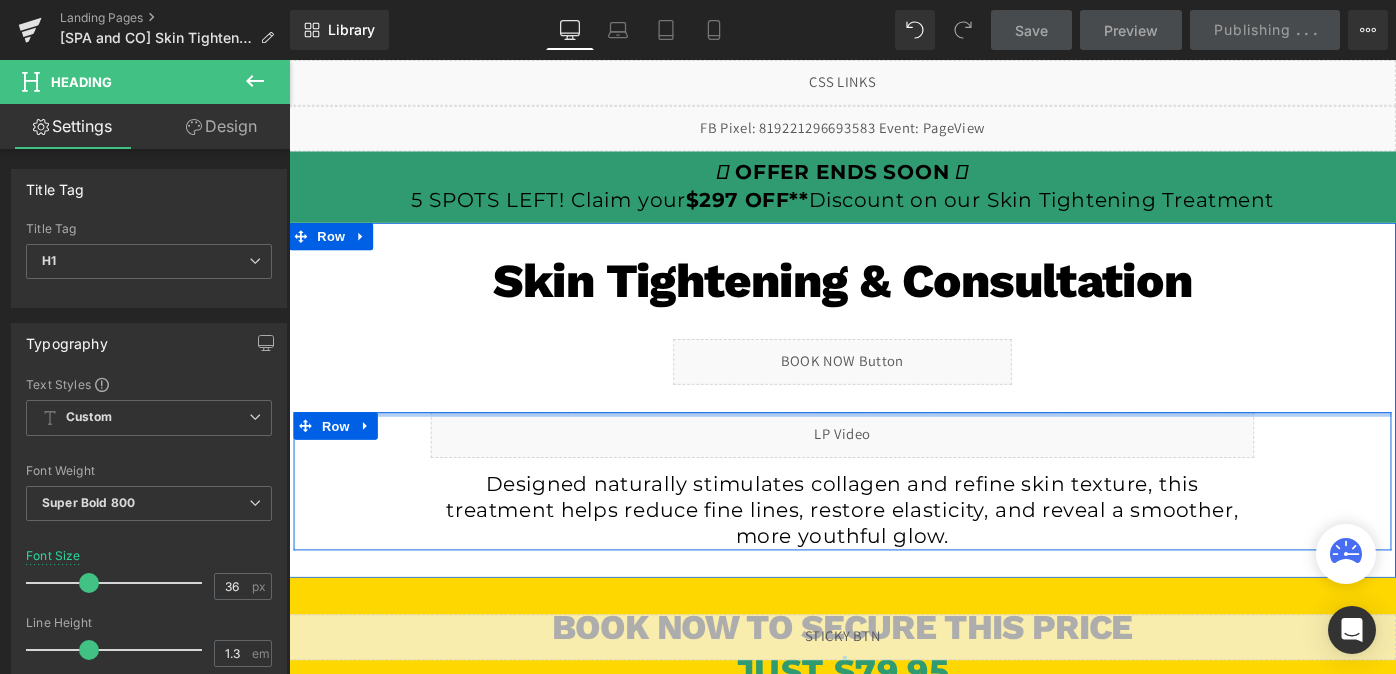 scroll, scrollTop: 1, scrollLeft: 0, axis: vertical 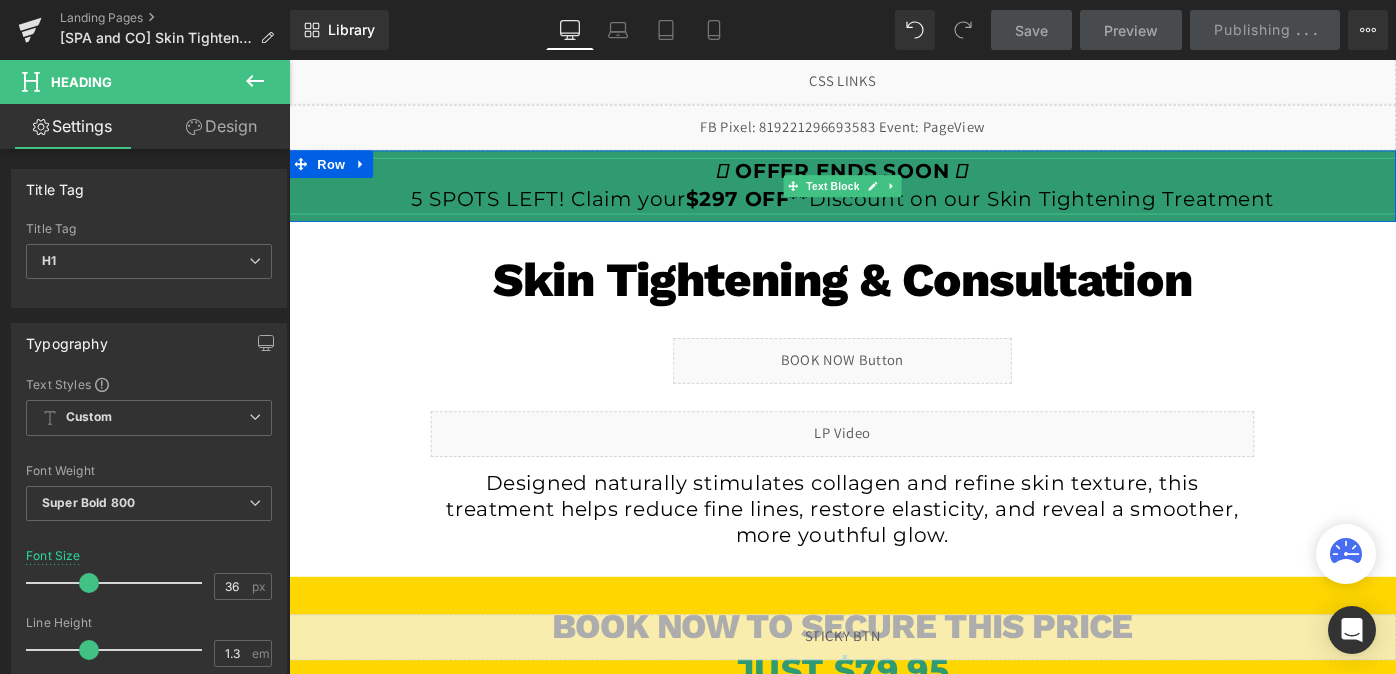 click on "$297 OFF**" at bounding box center (790, 212) 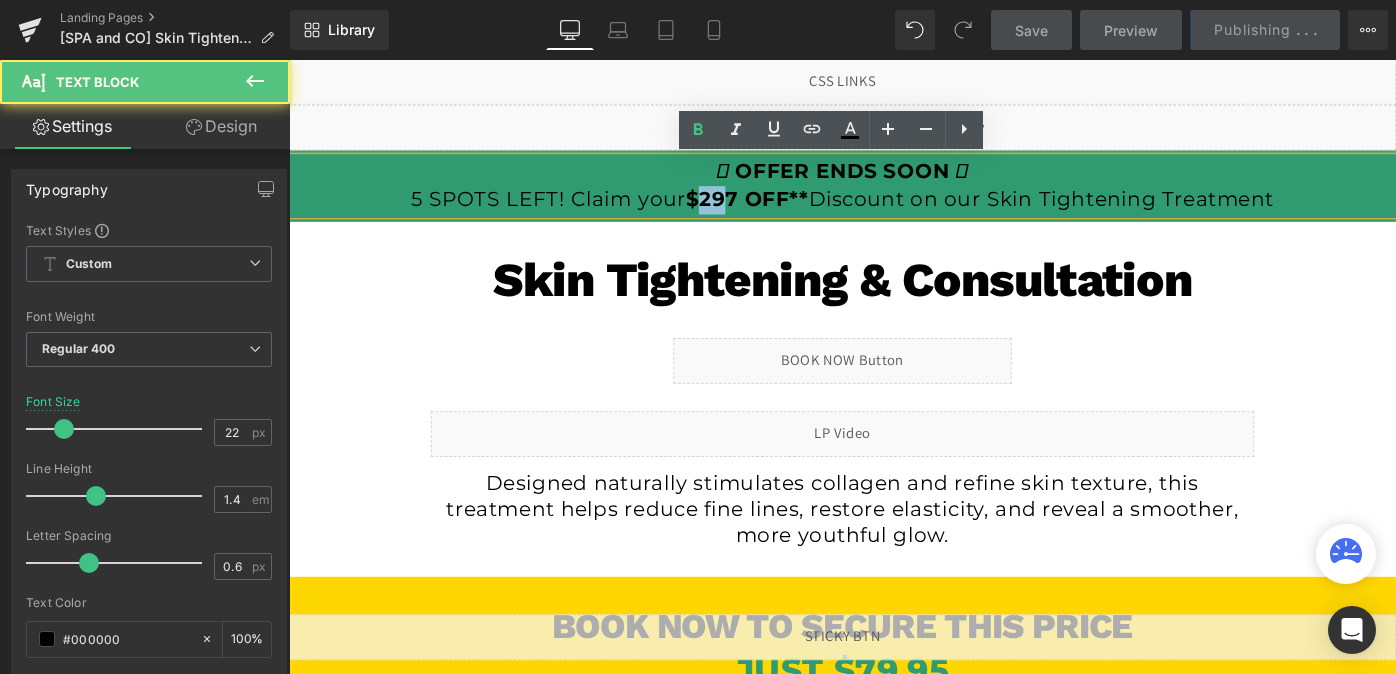 drag, startPoint x: 767, startPoint y: 211, endPoint x: 742, endPoint y: 211, distance: 25 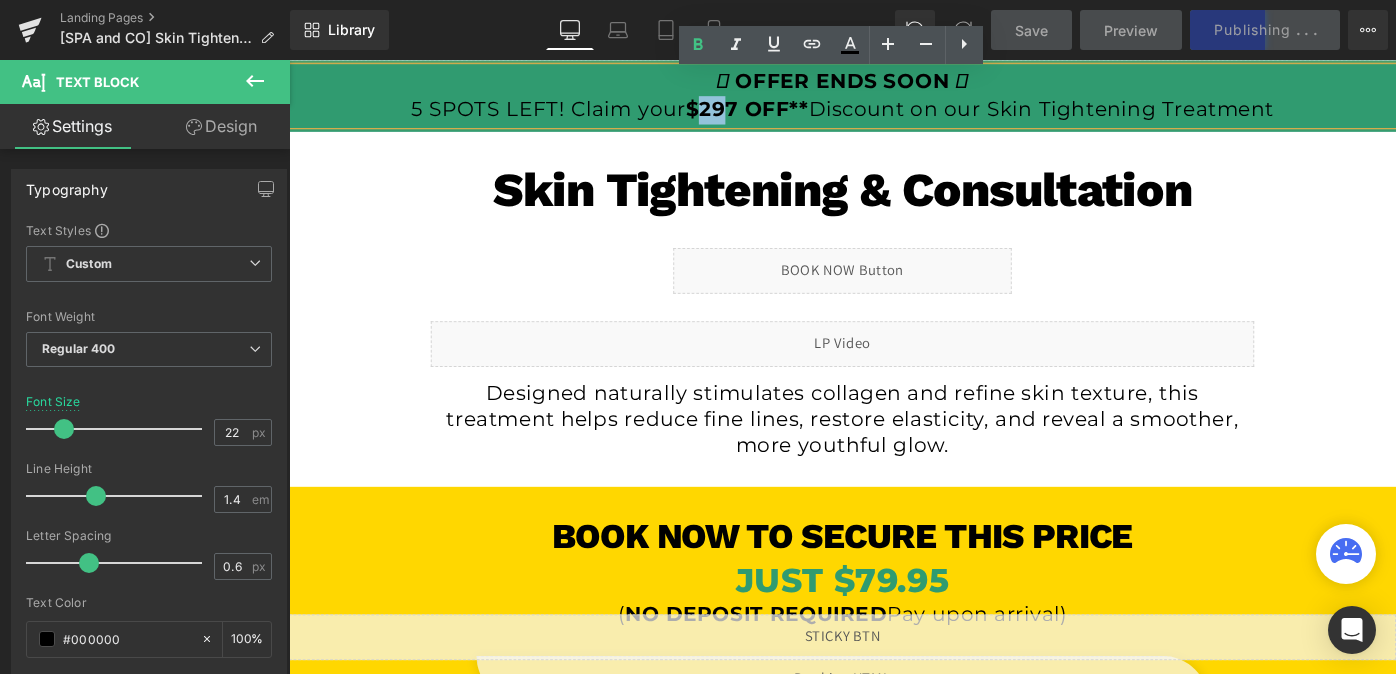 scroll, scrollTop: 94, scrollLeft: 0, axis: vertical 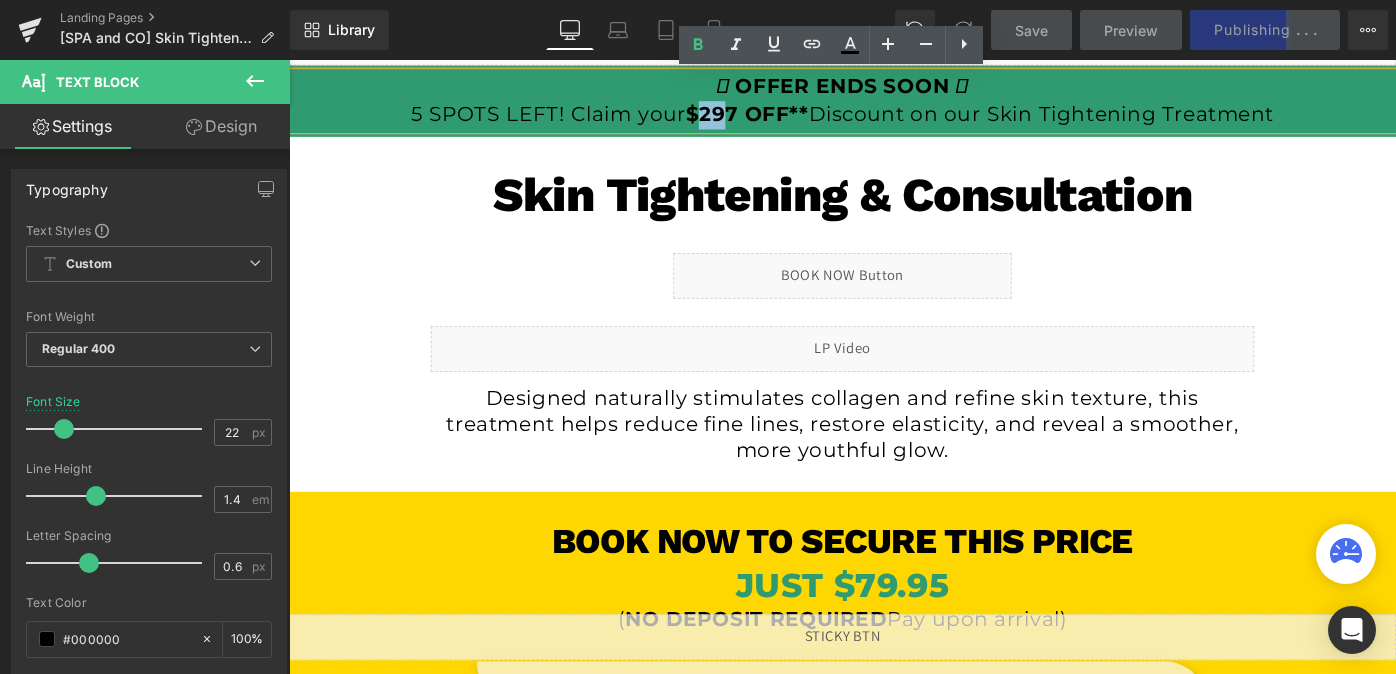 type 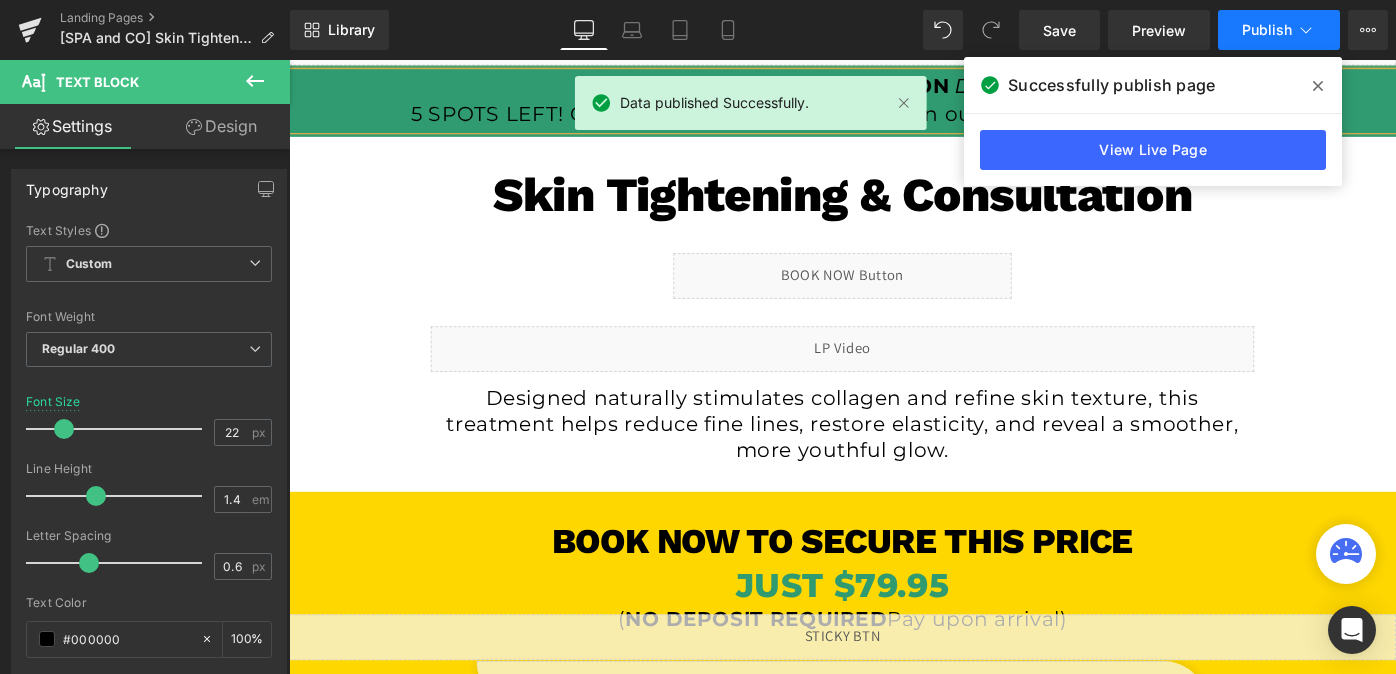 click on "Publish" at bounding box center [1267, 30] 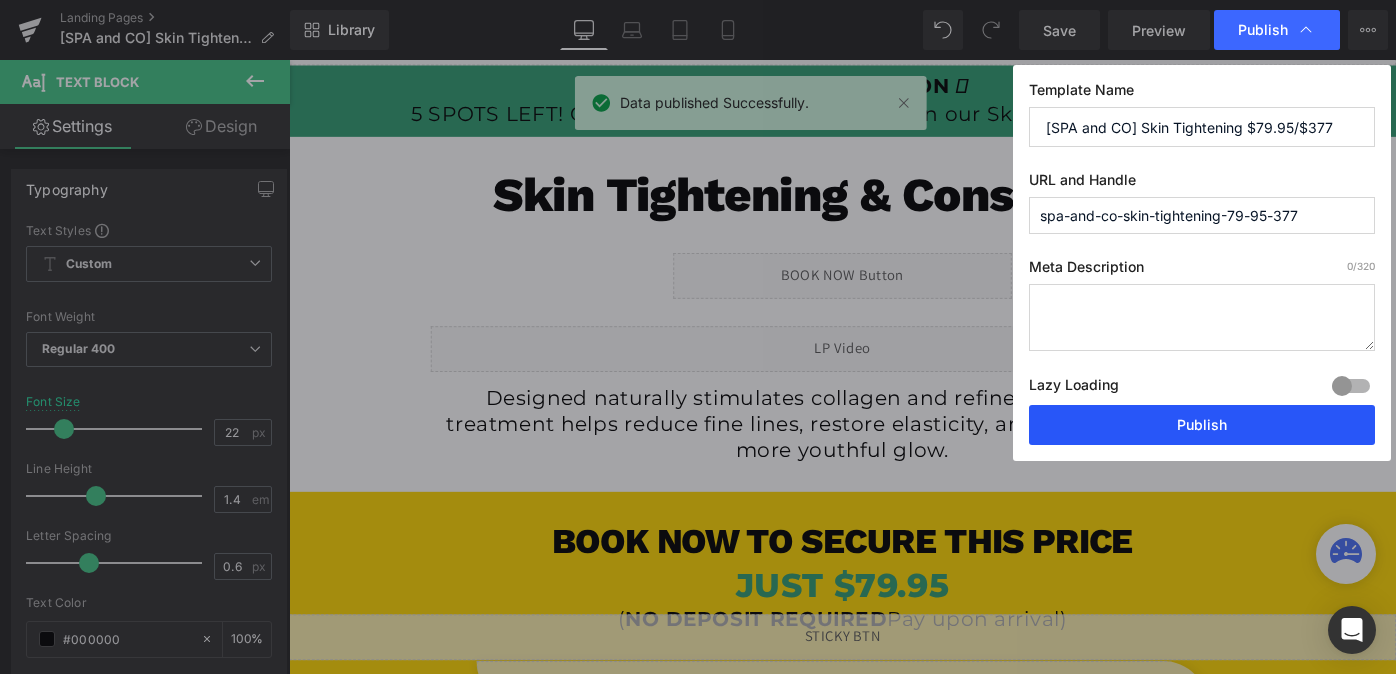 click on "Publish" at bounding box center (1202, 425) 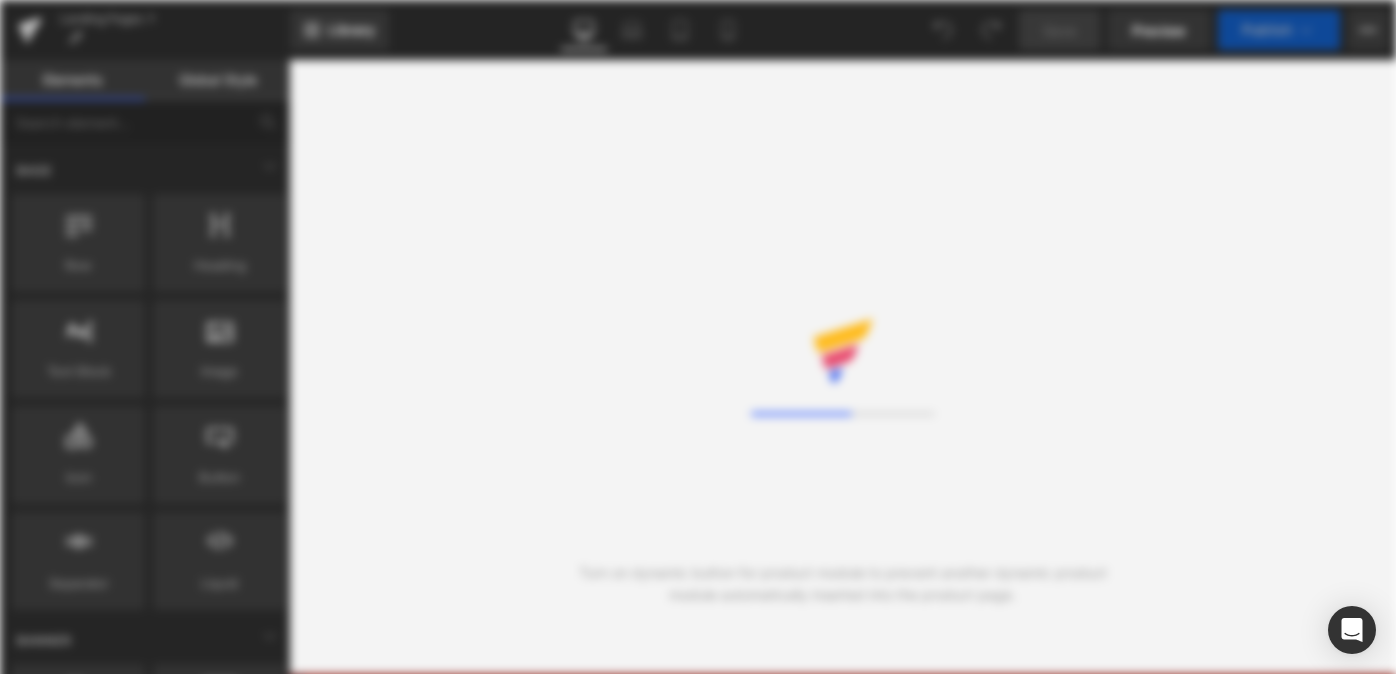 scroll, scrollTop: 0, scrollLeft: 0, axis: both 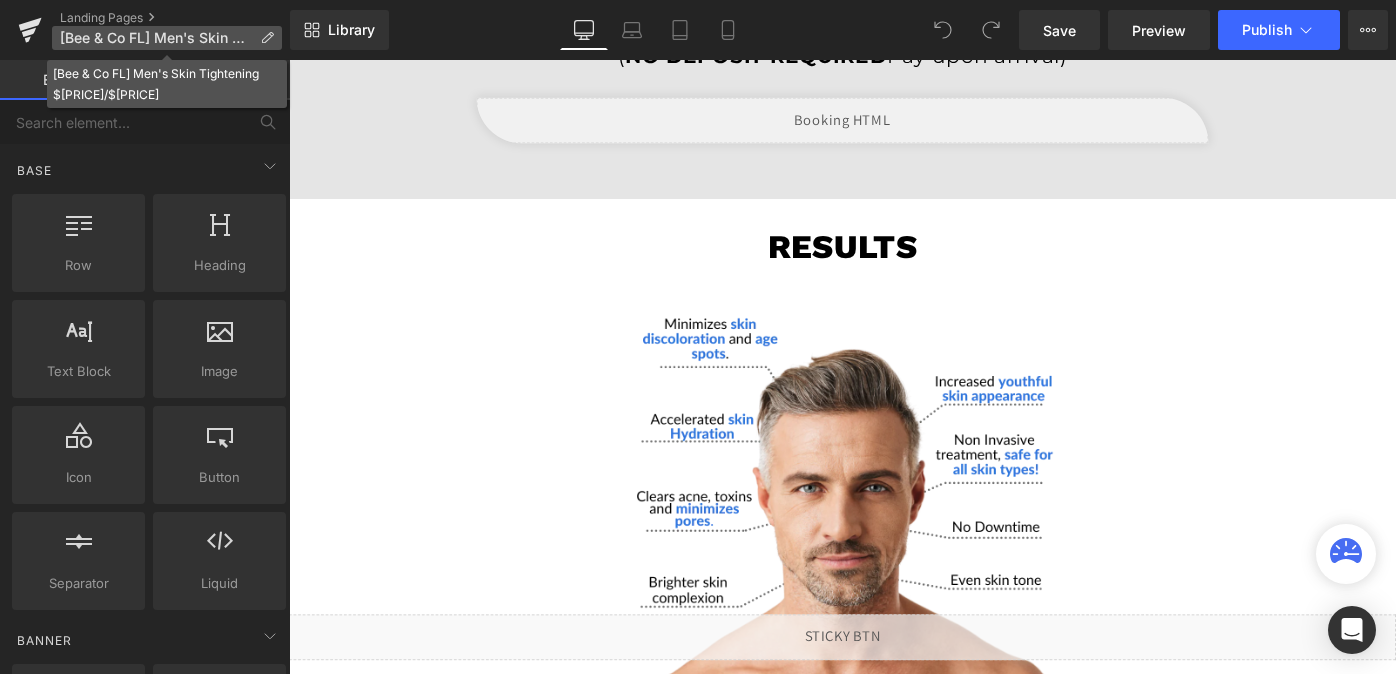 click on "[Bee &amp; Co FL] Men's Skin Tightening $99.95/$377" at bounding box center (156, 38) 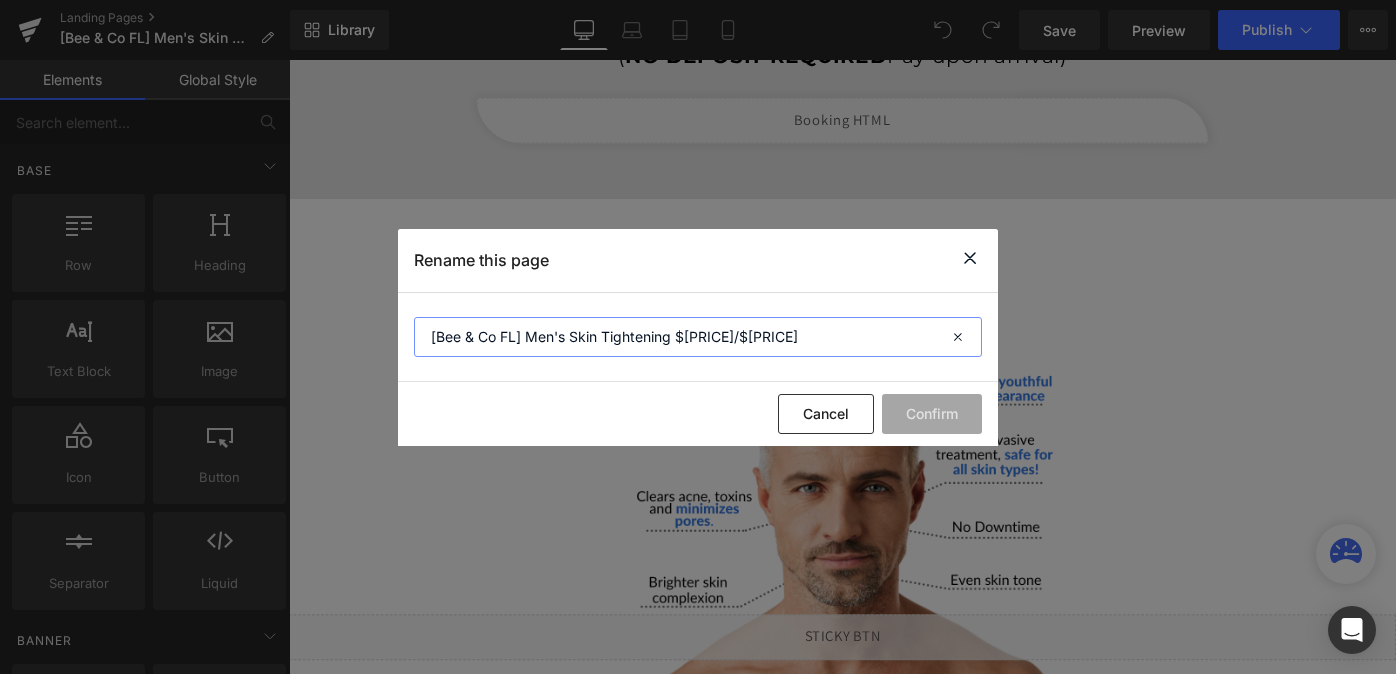 drag, startPoint x: 509, startPoint y: 337, endPoint x: 437, endPoint y: 338, distance: 72.00694 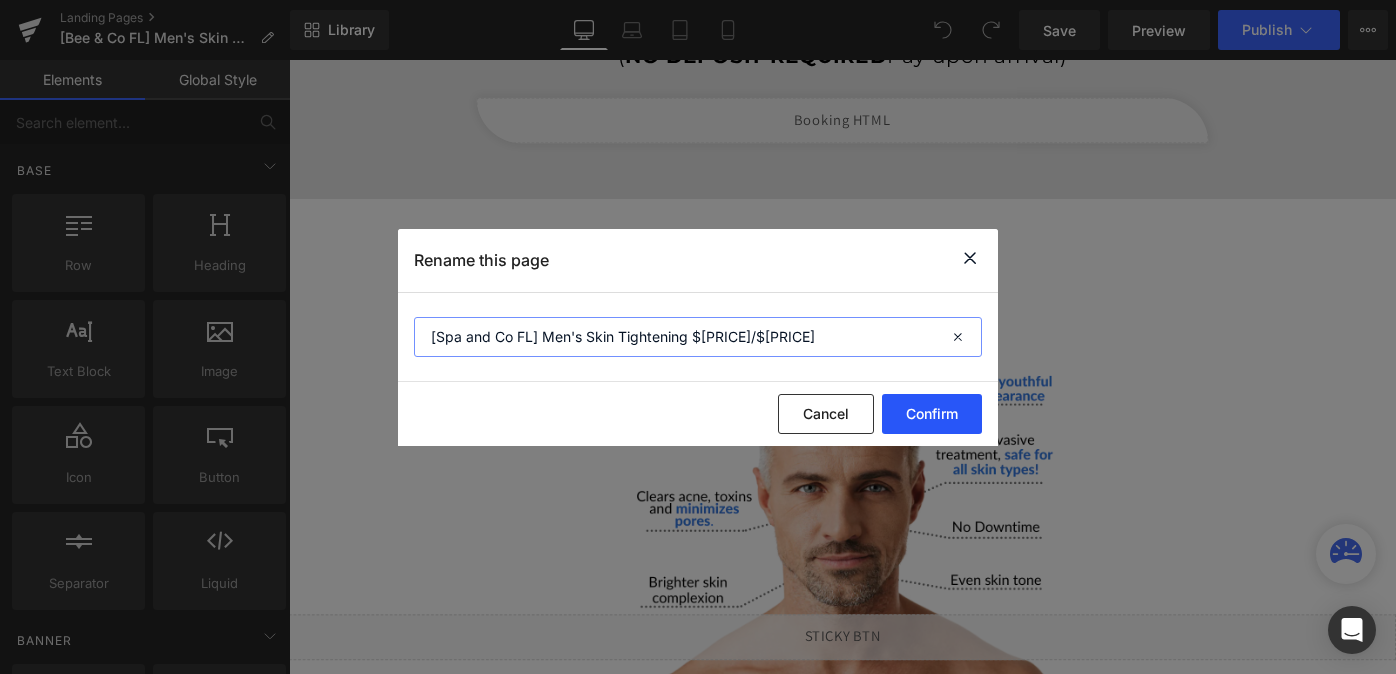 type on "[Spa and Co FL] Men's Skin Tightening $99.95/$377" 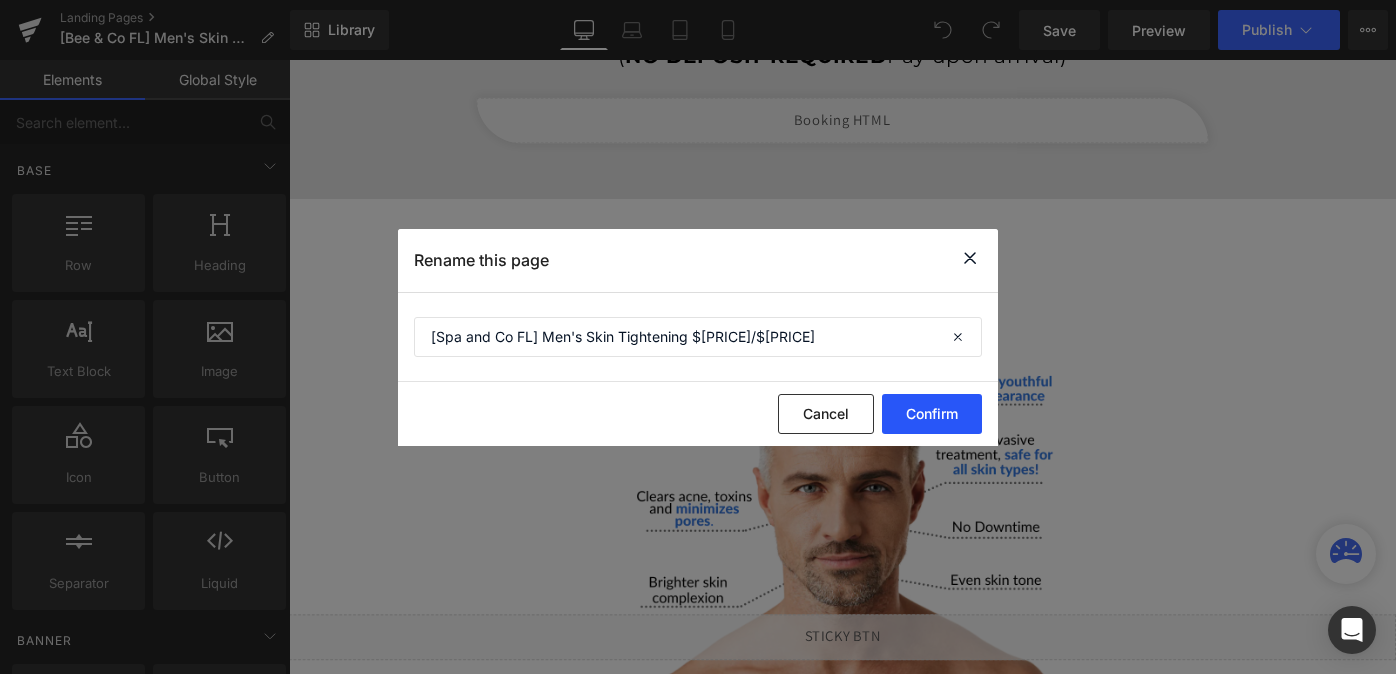 click on "Confirm" at bounding box center [932, 414] 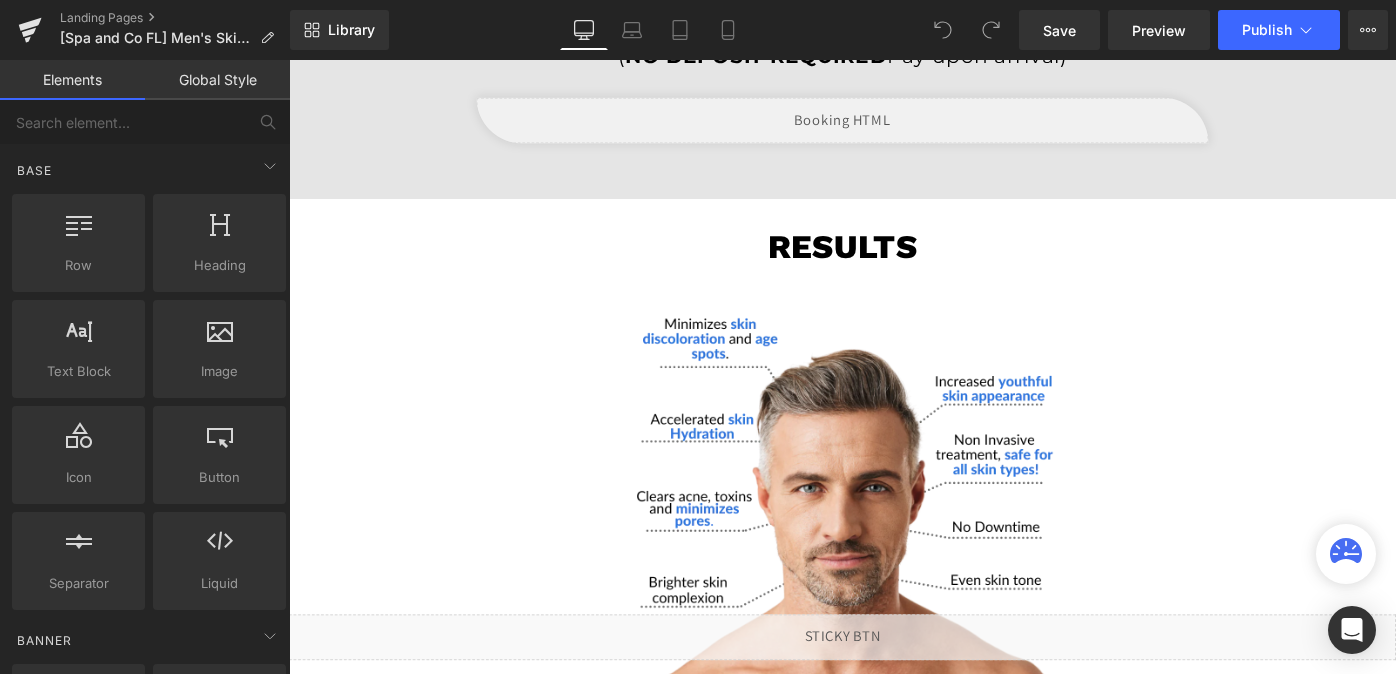 click 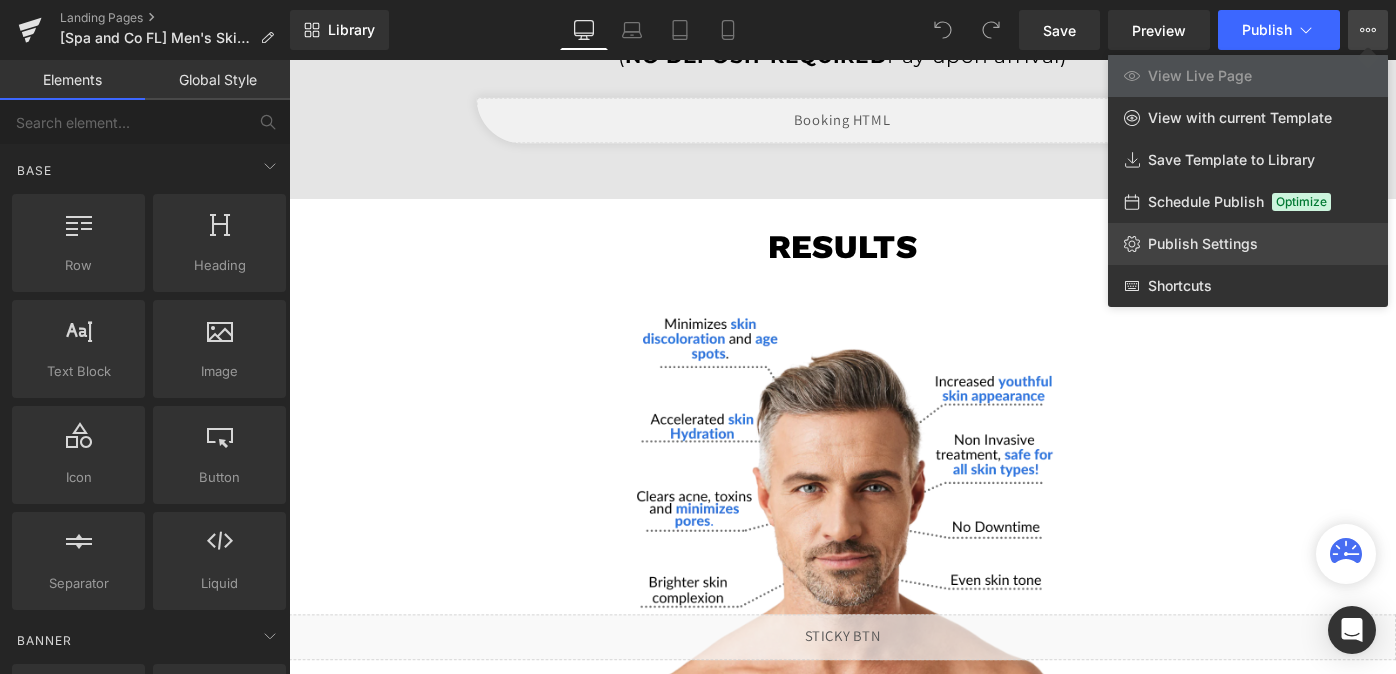 click on "Publish Settings" 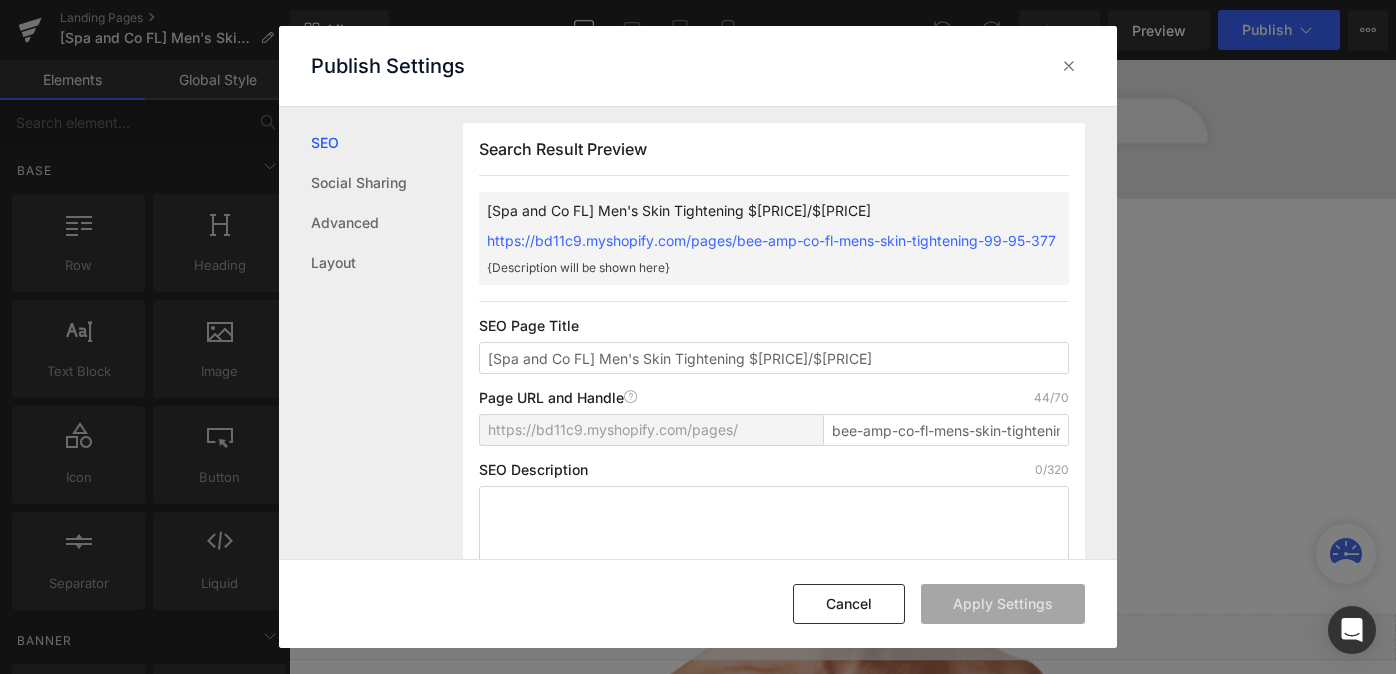 scroll, scrollTop: 1, scrollLeft: 0, axis: vertical 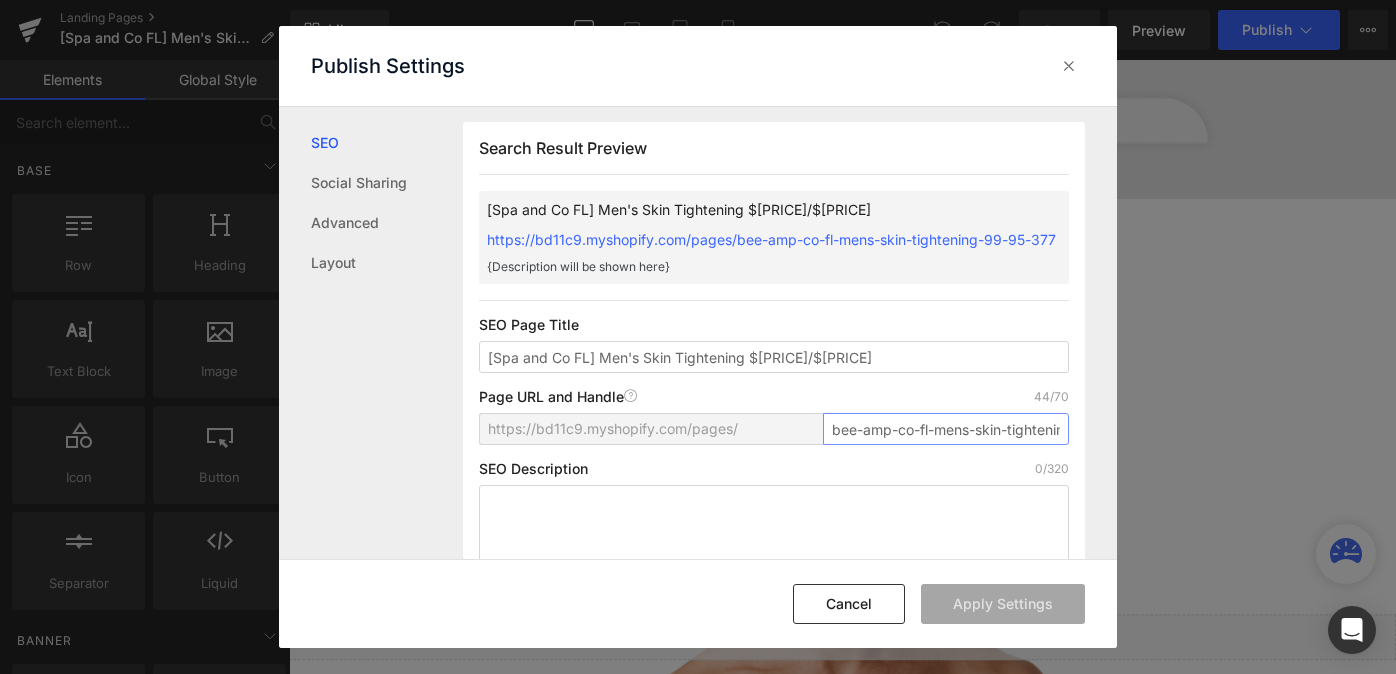 drag, startPoint x: 887, startPoint y: 451, endPoint x: 788, endPoint y: 450, distance: 99.00505 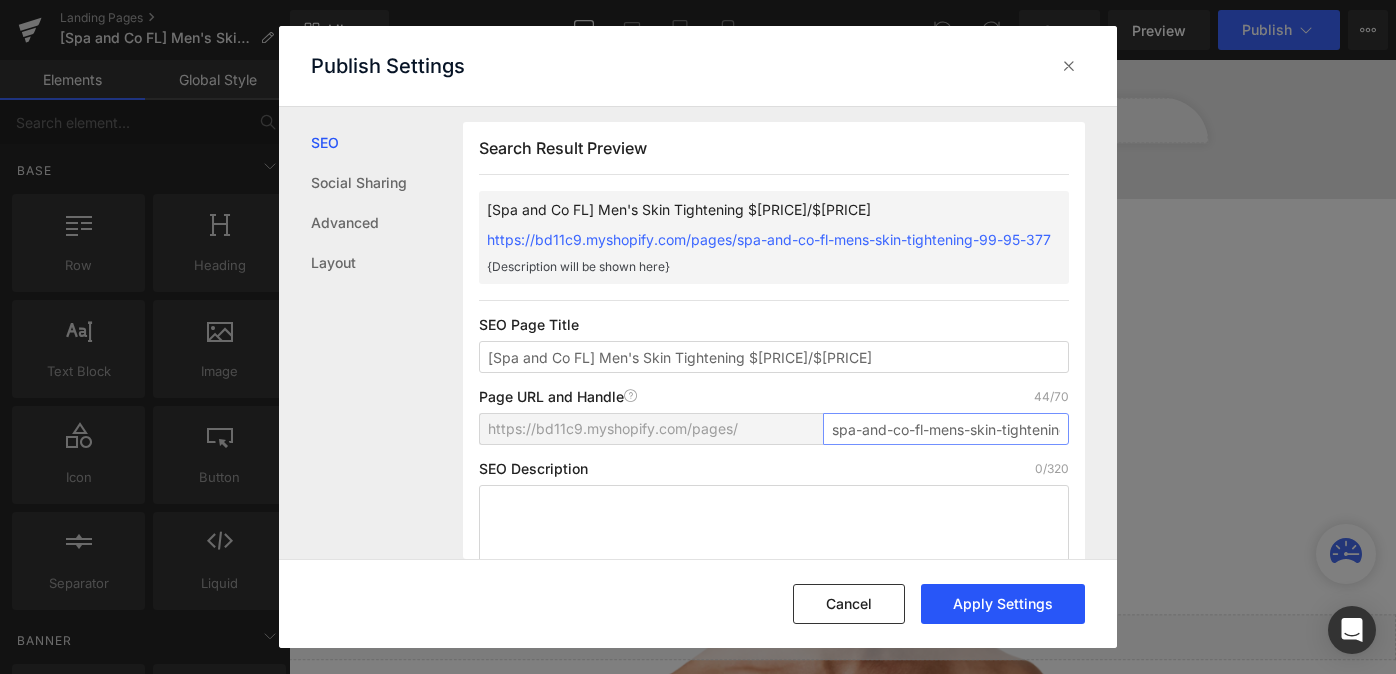 type on "spa-and-co-fl-mens-skin-tightening-99-95-377" 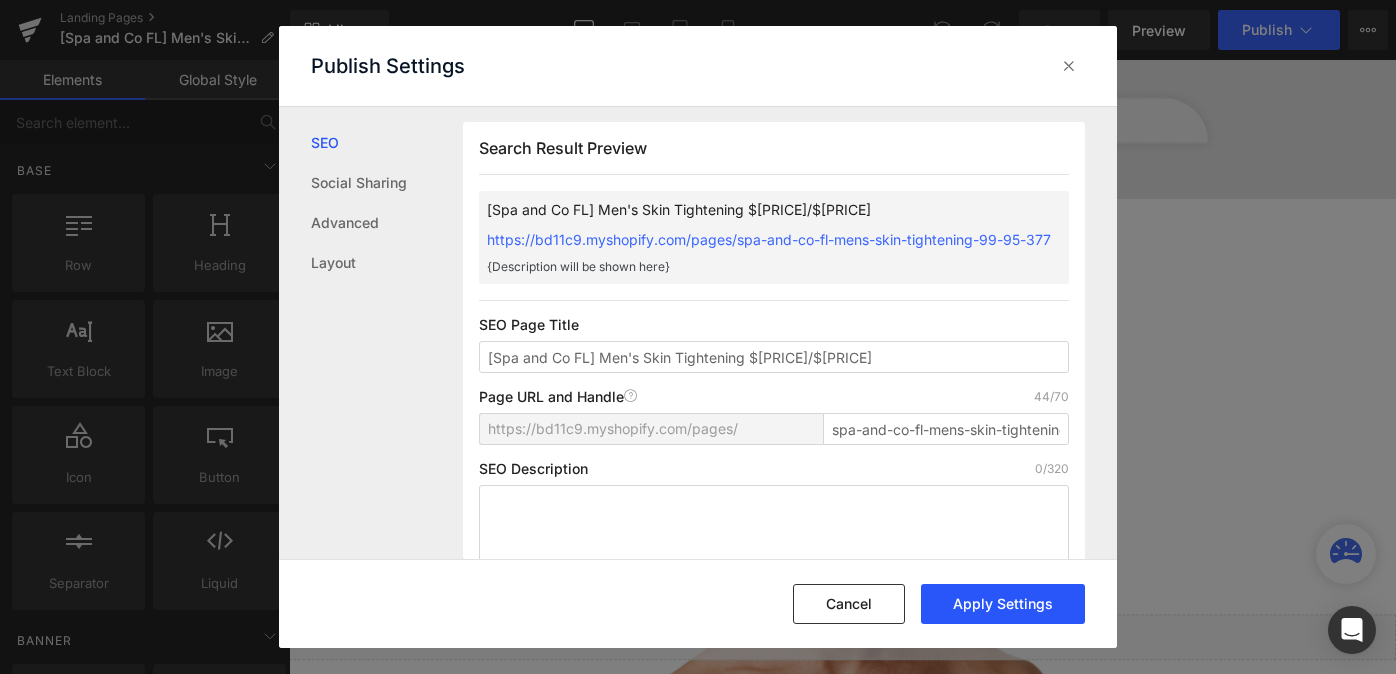 click on "Apply Settings" at bounding box center [1003, 604] 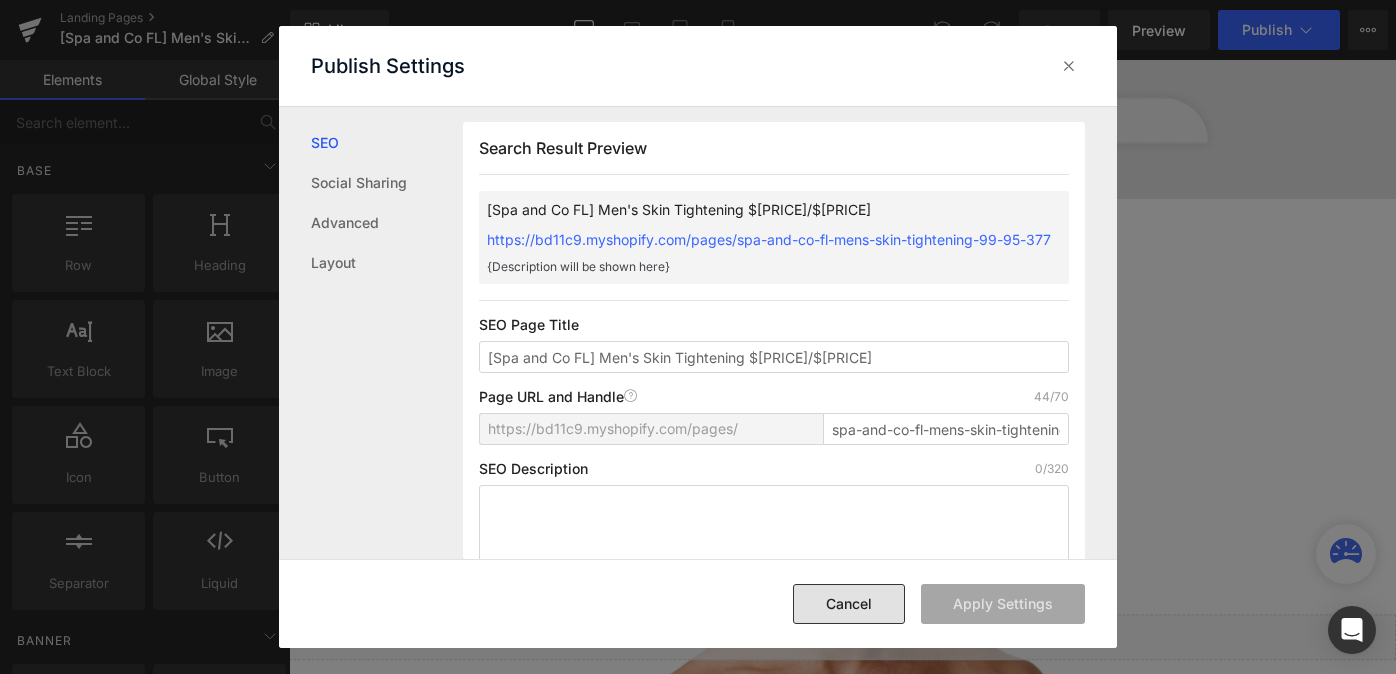 click on "Cancel" at bounding box center (849, 604) 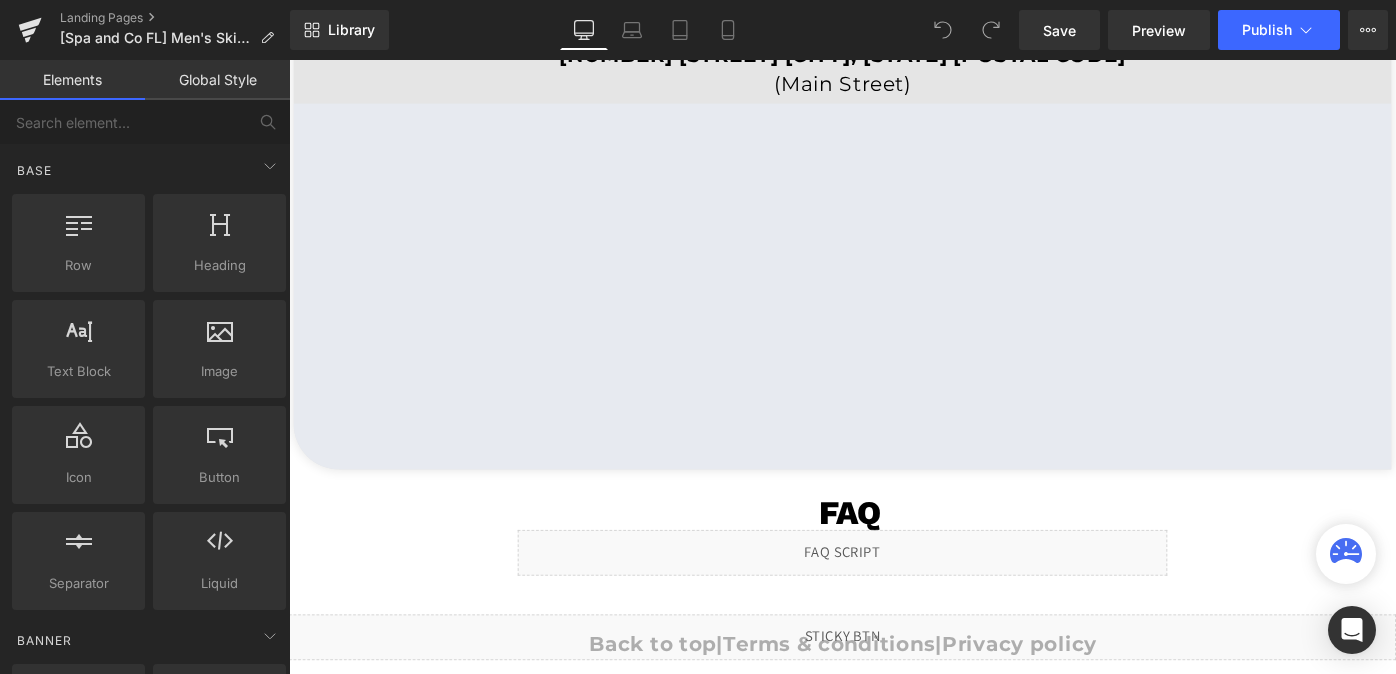 scroll, scrollTop: 4974, scrollLeft: 0, axis: vertical 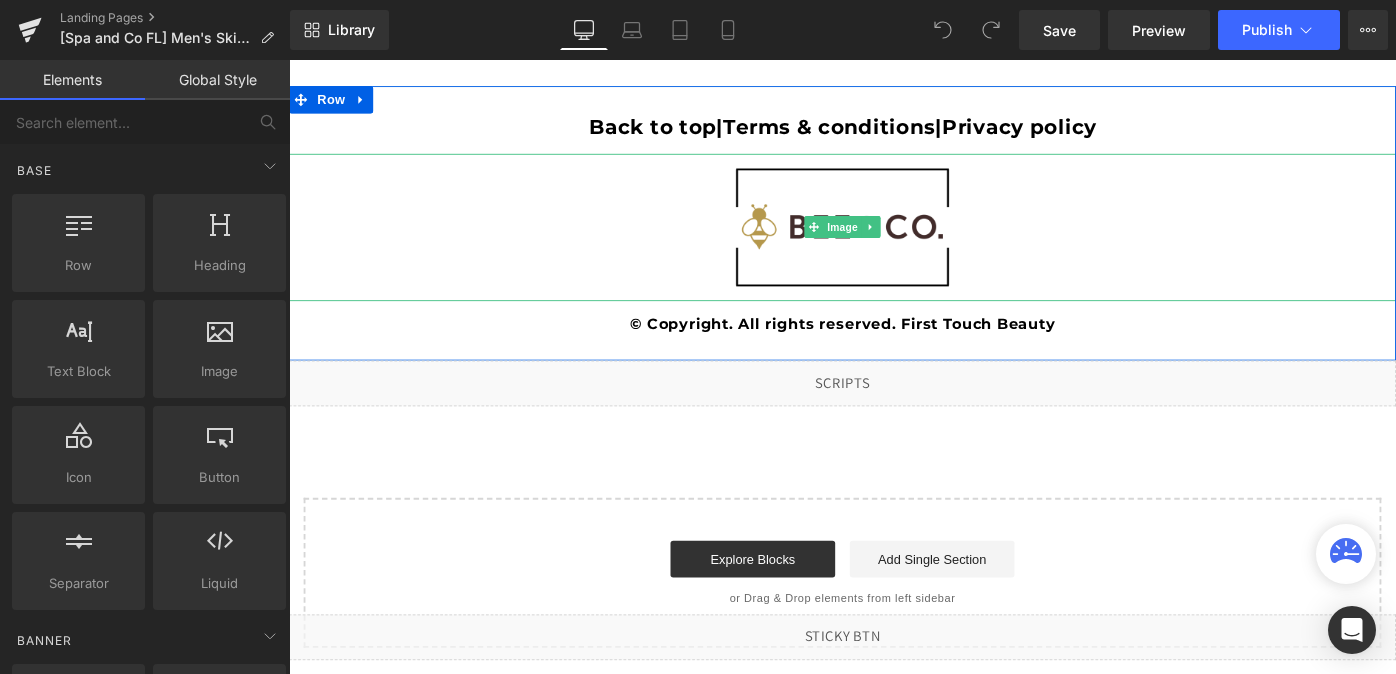 click at bounding box center [894, 243] 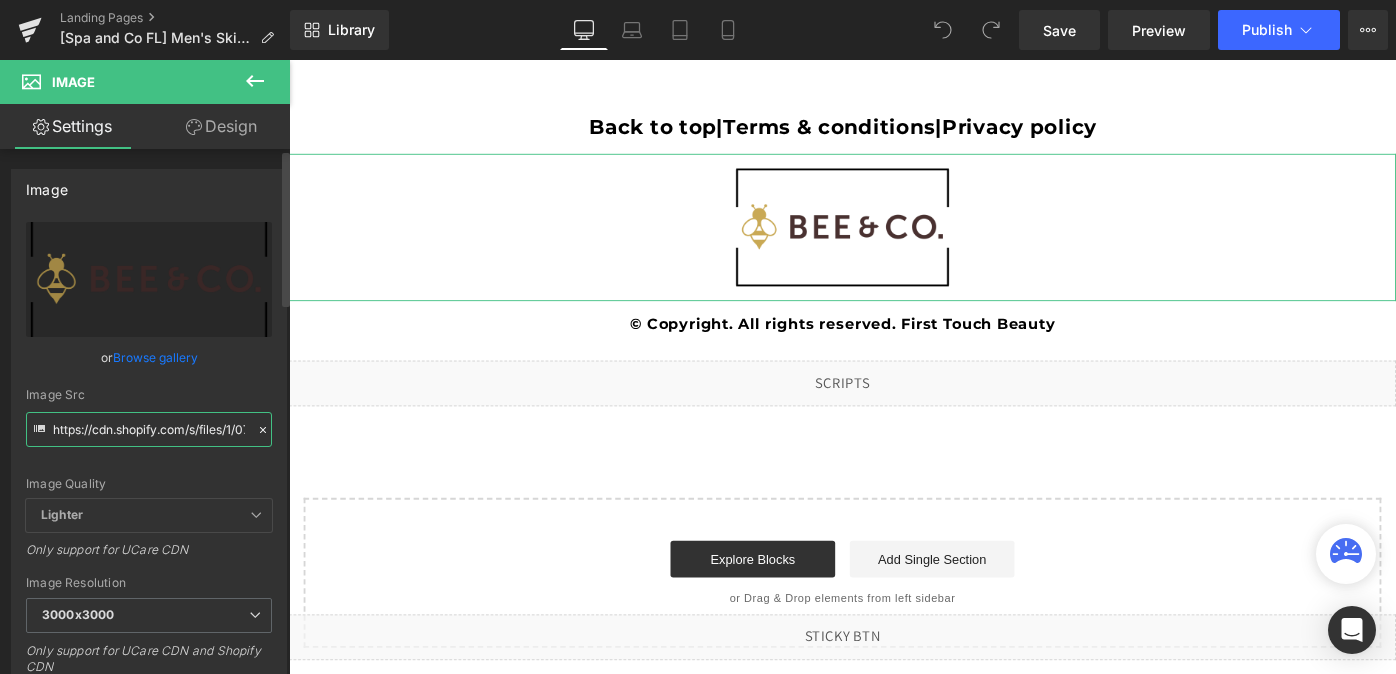 click on "https://cdn.shopify.com/s/files/1/0758/1601/0010/files/Bee_Co_1_3000x3000.png?v=1749682812" at bounding box center [149, 429] 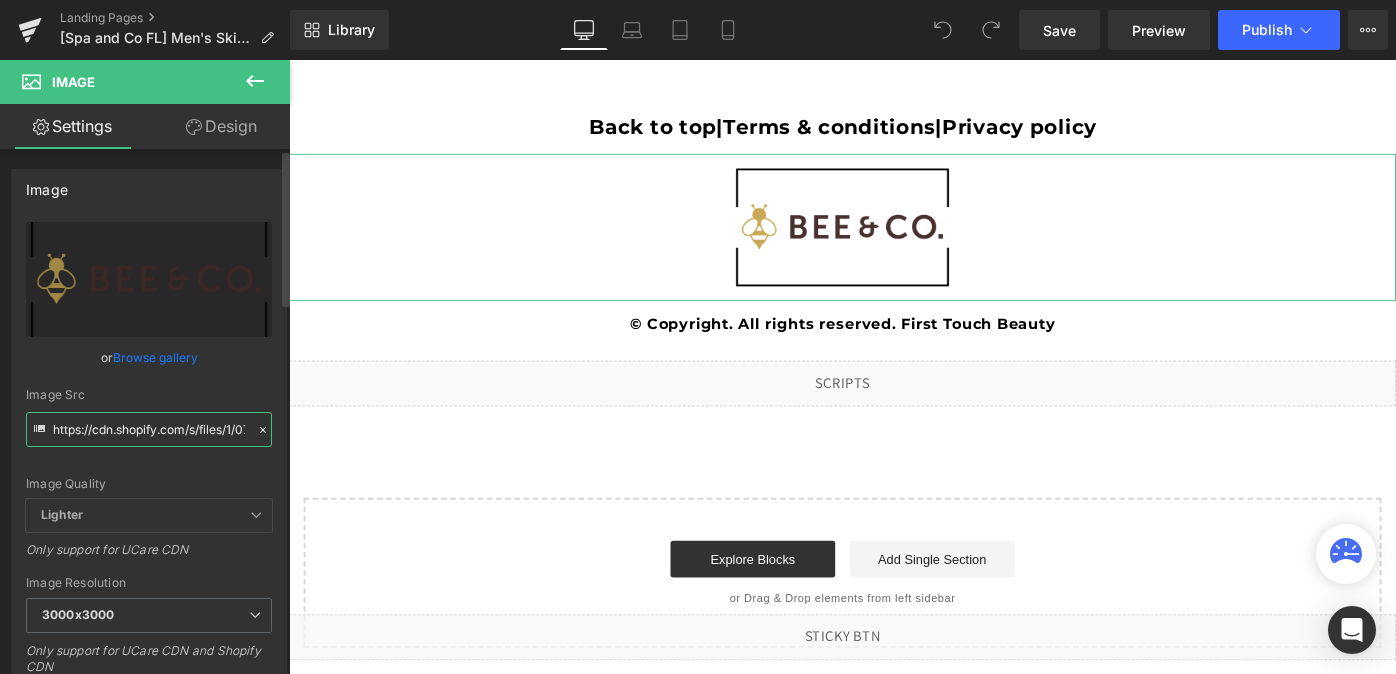 click on "https://cdn.shopify.com/s/files/1/0758/1601/0010/files/Bee_Co_1_3000x3000.png?v=1749682812" at bounding box center (149, 429) 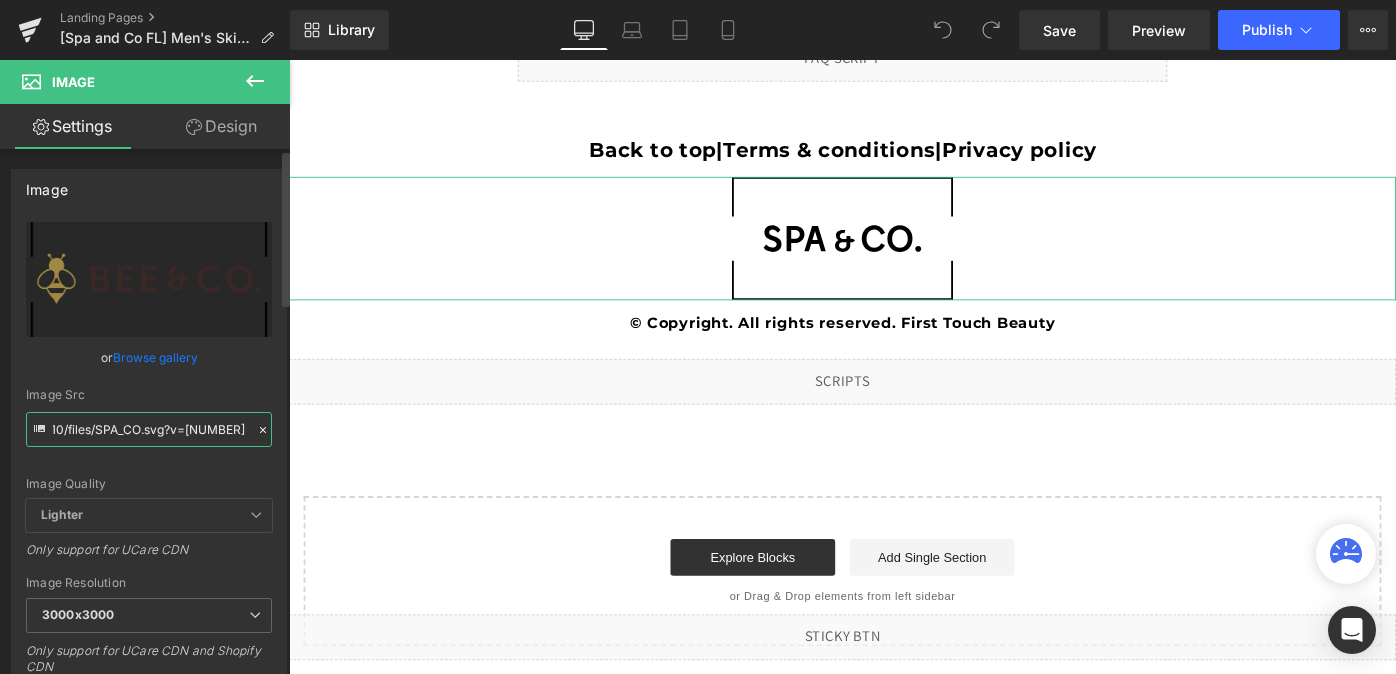 scroll, scrollTop: 4948, scrollLeft: 0, axis: vertical 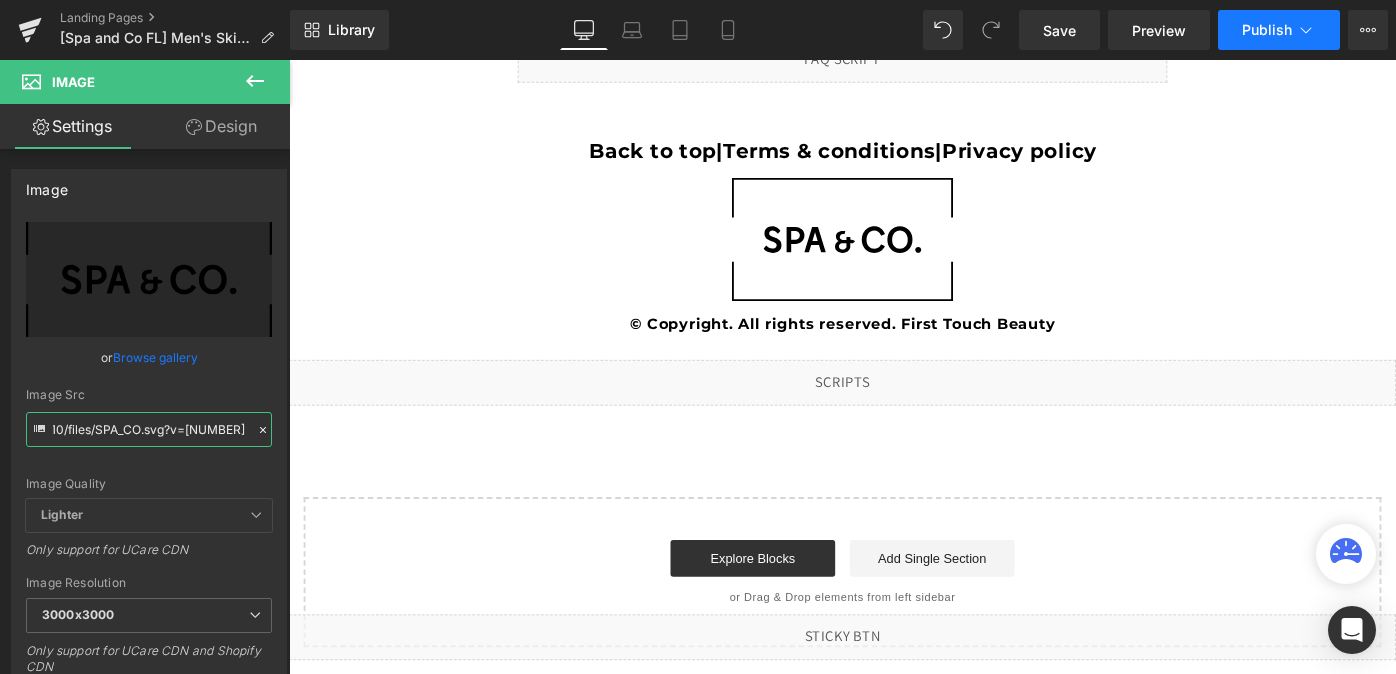 type on "https://cdn.shopify.com/s/files/1/0758/1601/0010/files/SPA_CO.svg?v=1753381472" 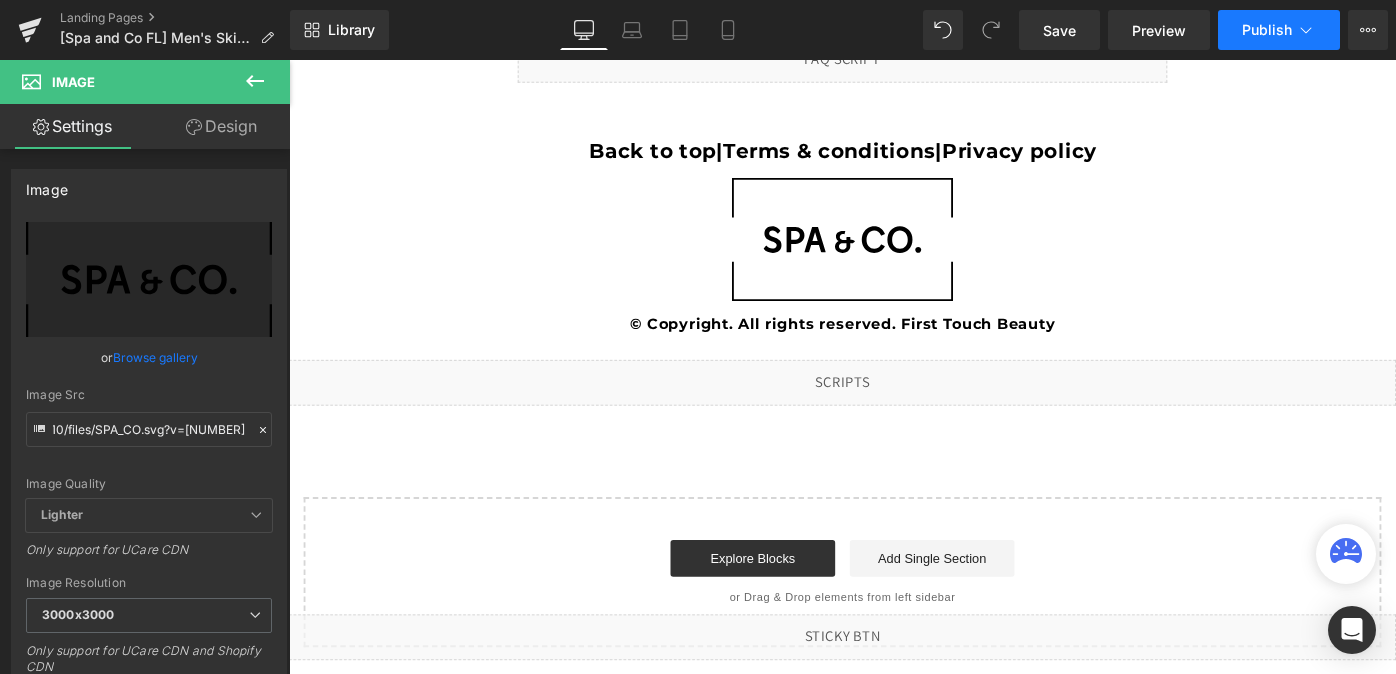 click on "Publish" at bounding box center [1279, 30] 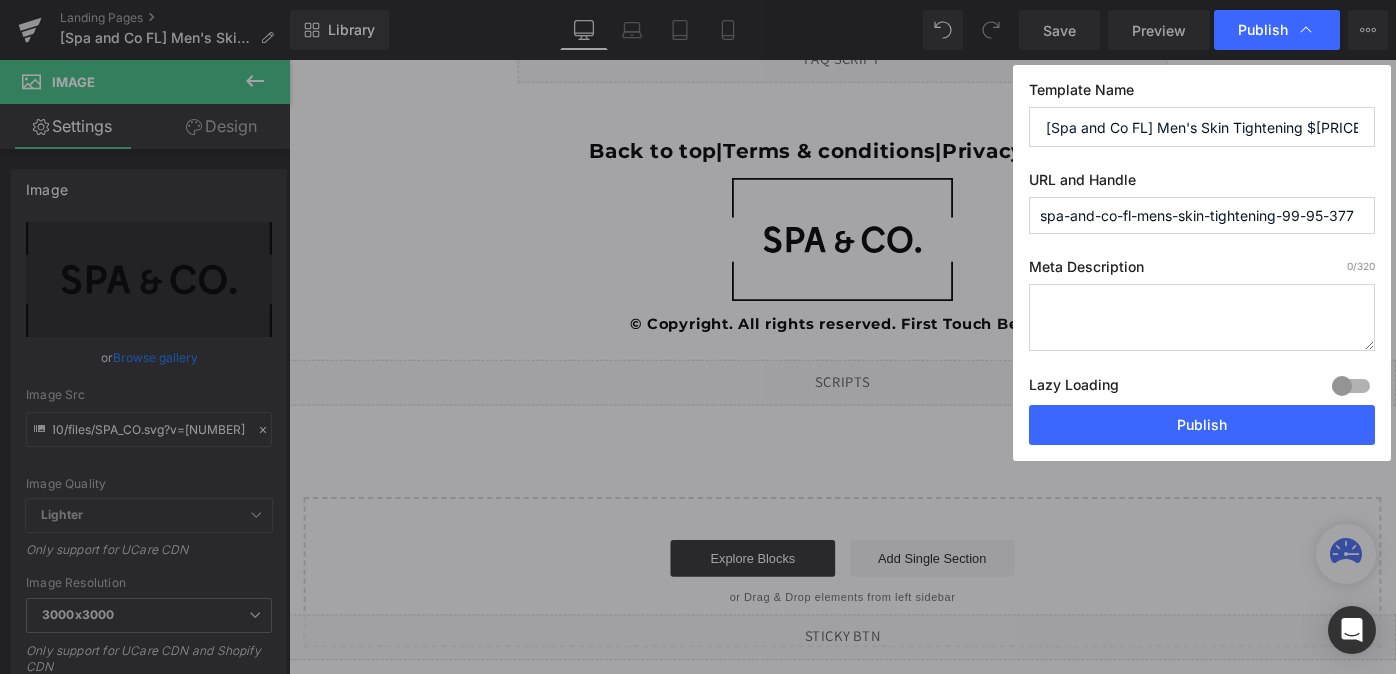 scroll, scrollTop: 0, scrollLeft: 0, axis: both 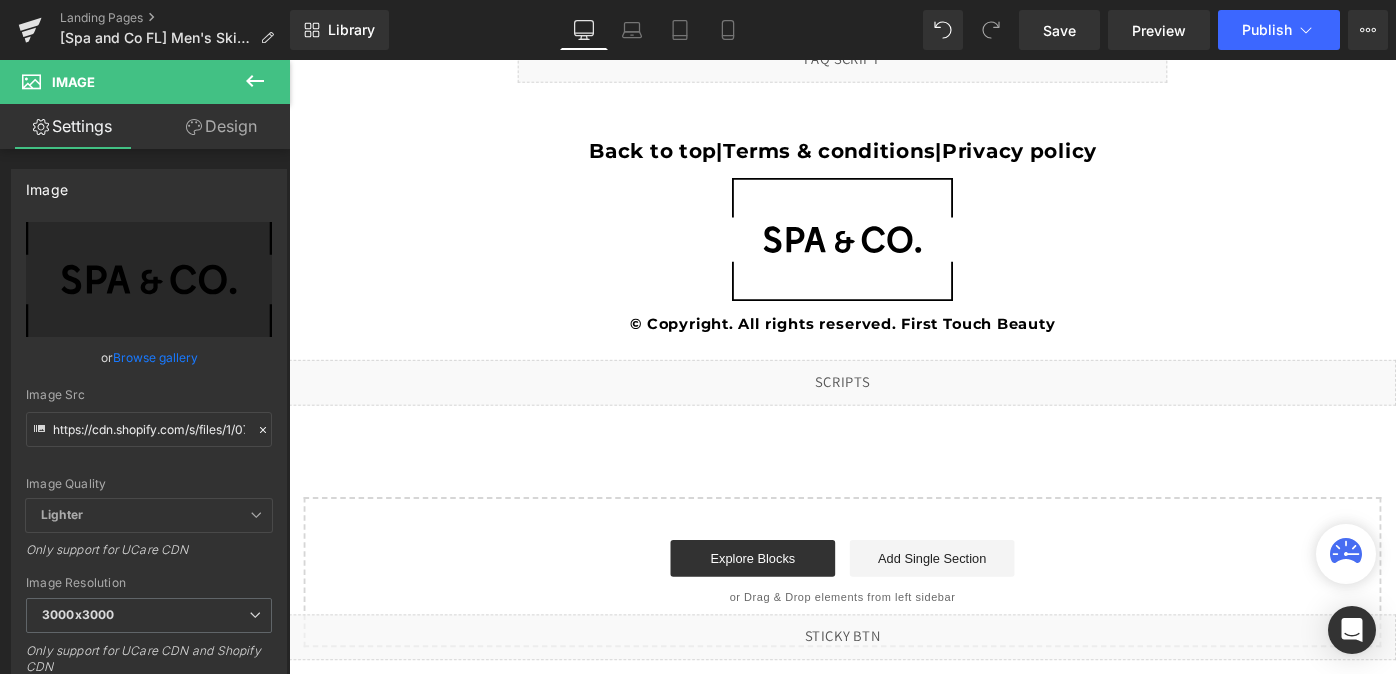 click on "View Live Page View with current Template Save Template to Library Schedule Publish  Optimize  Publish Settings Shortcuts" at bounding box center [1368, 30] 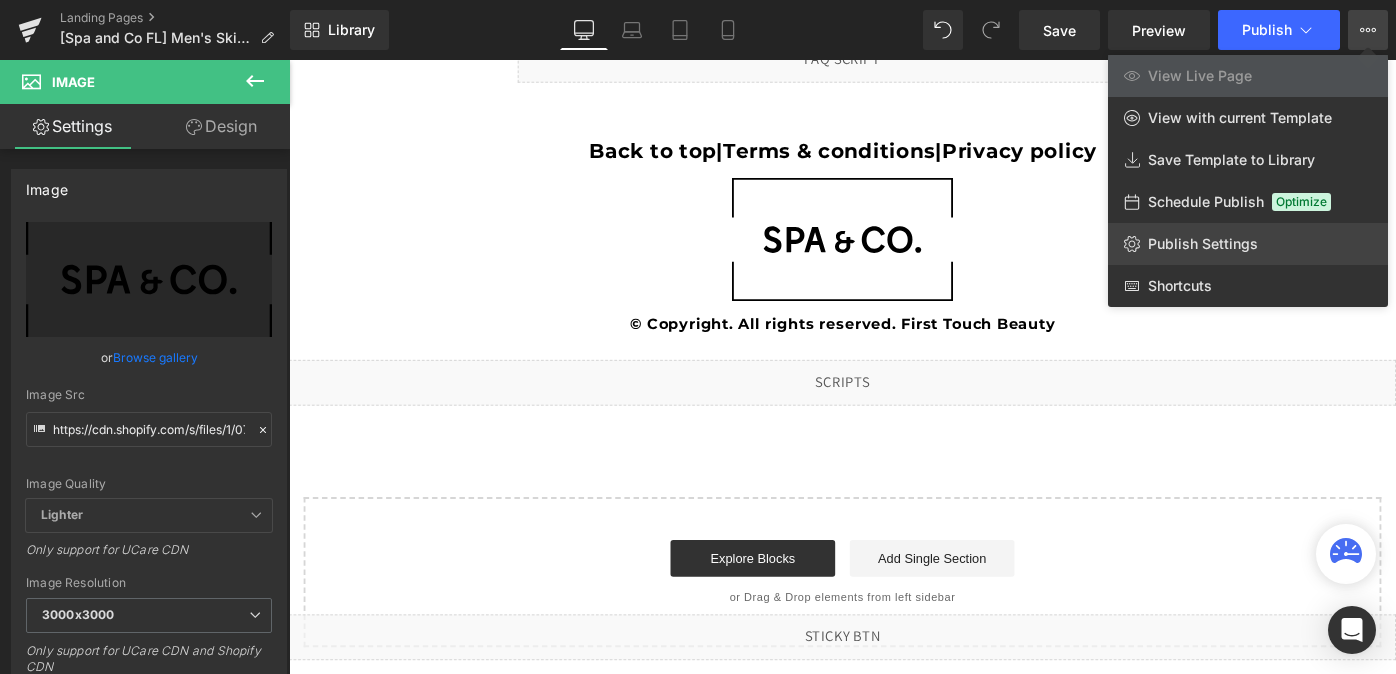 click on "Publish Settings" 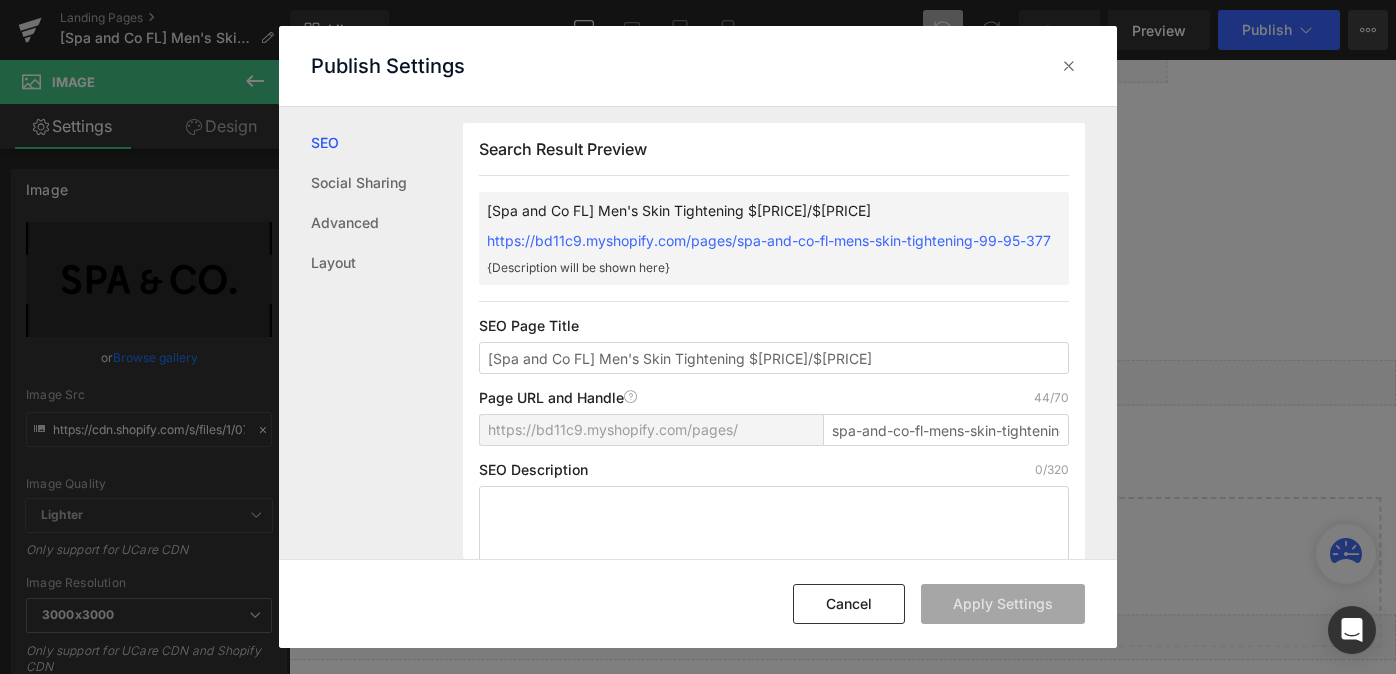 scroll, scrollTop: 1, scrollLeft: 0, axis: vertical 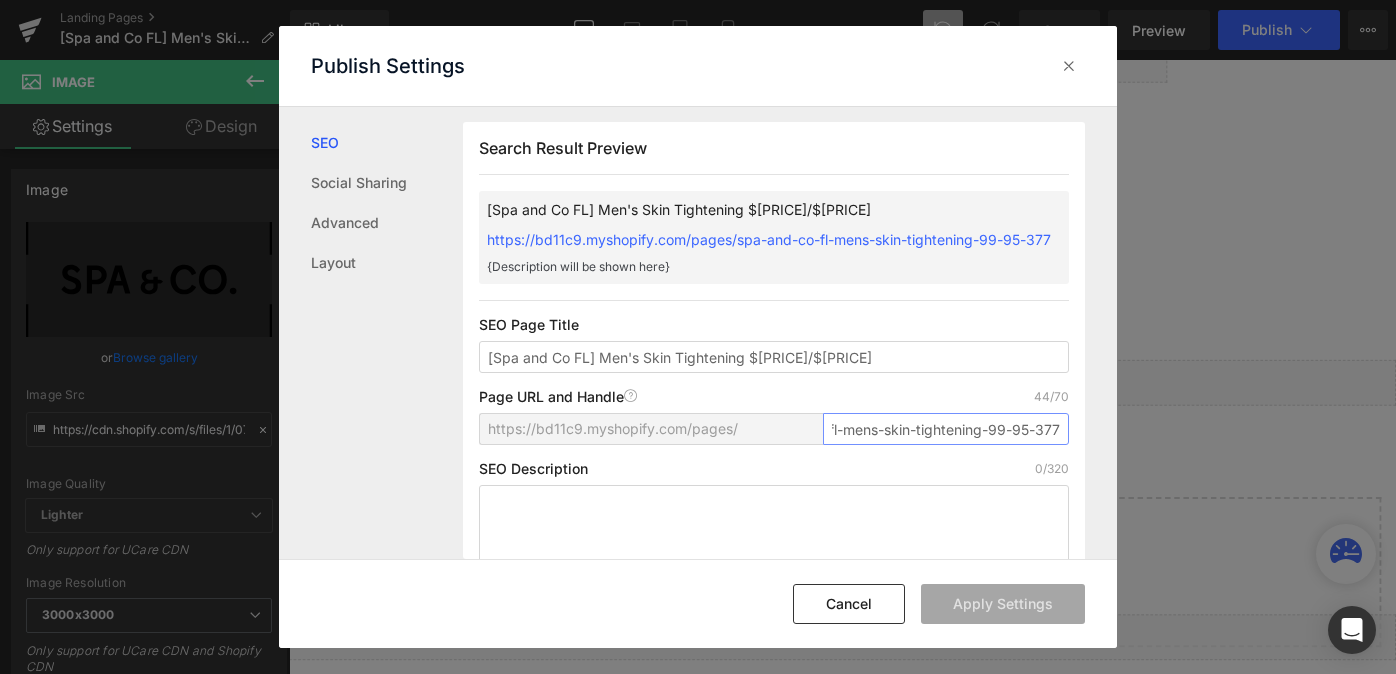 drag, startPoint x: 879, startPoint y: 447, endPoint x: 1055, endPoint y: 475, distance: 178.21335 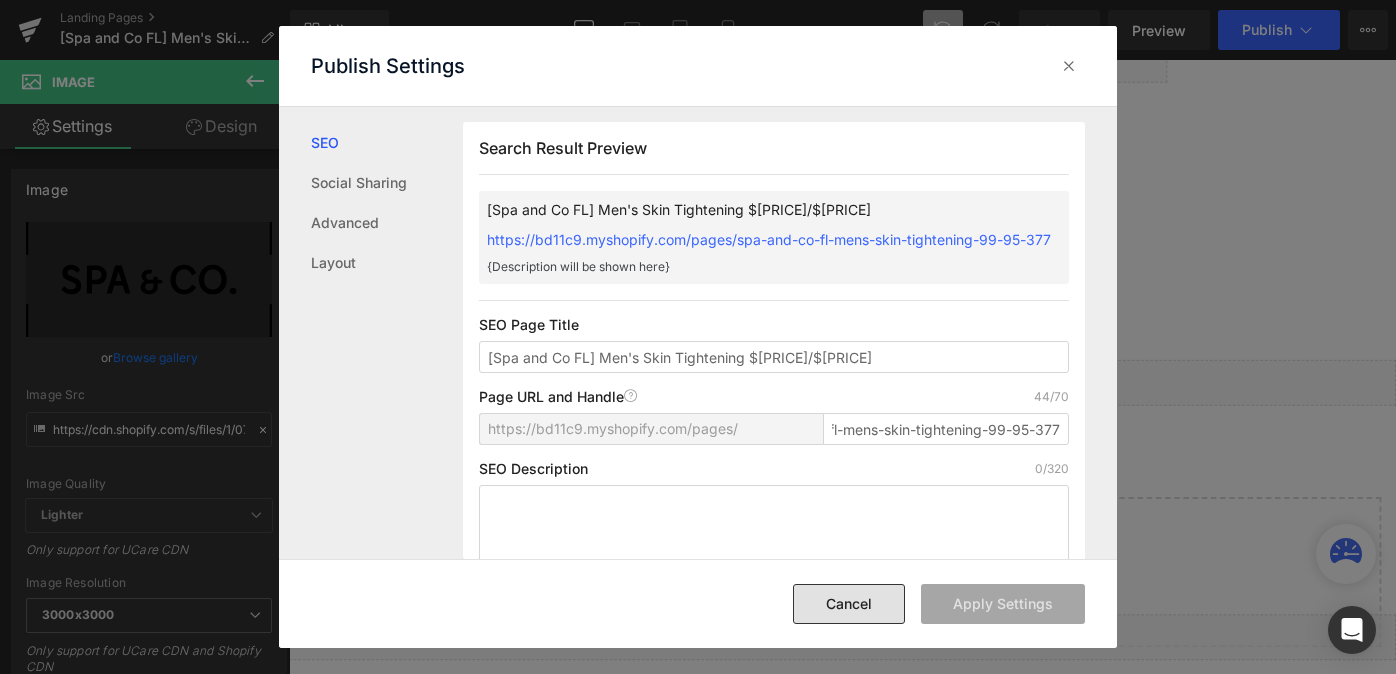 click on "Cancel" at bounding box center [849, 604] 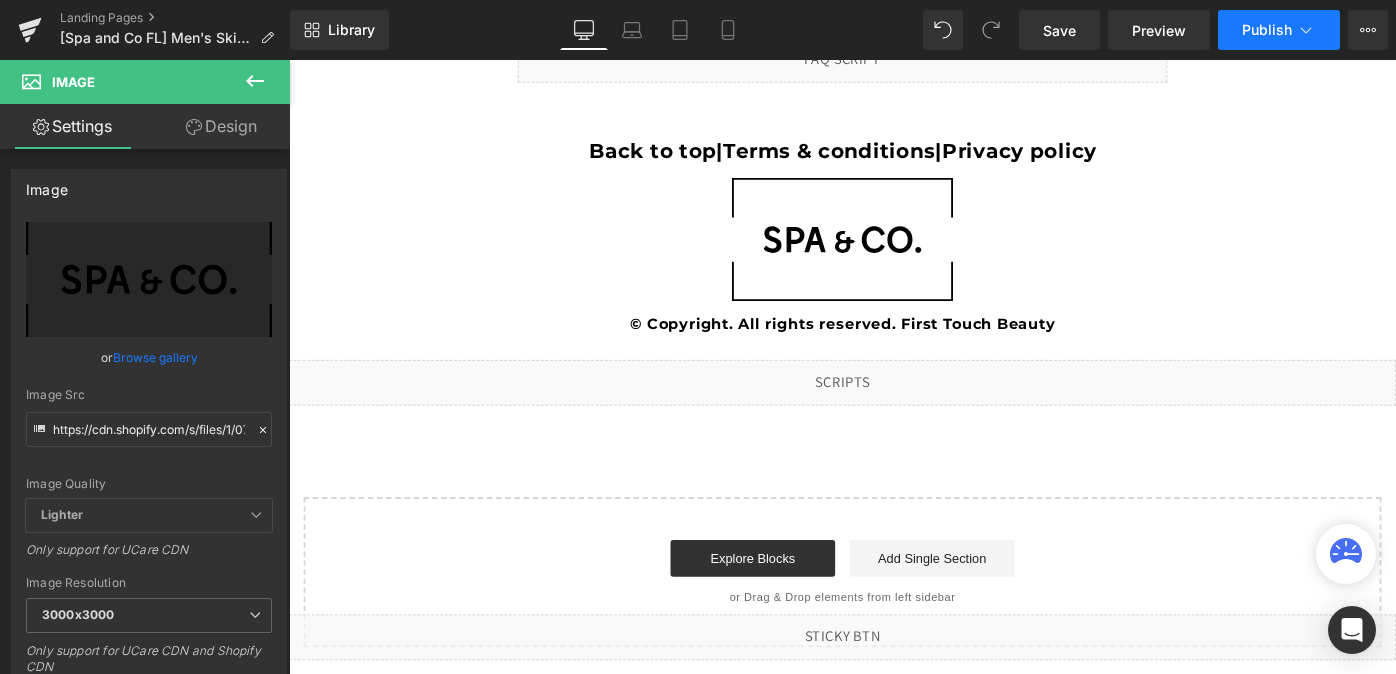 click on "Publish" at bounding box center [1267, 30] 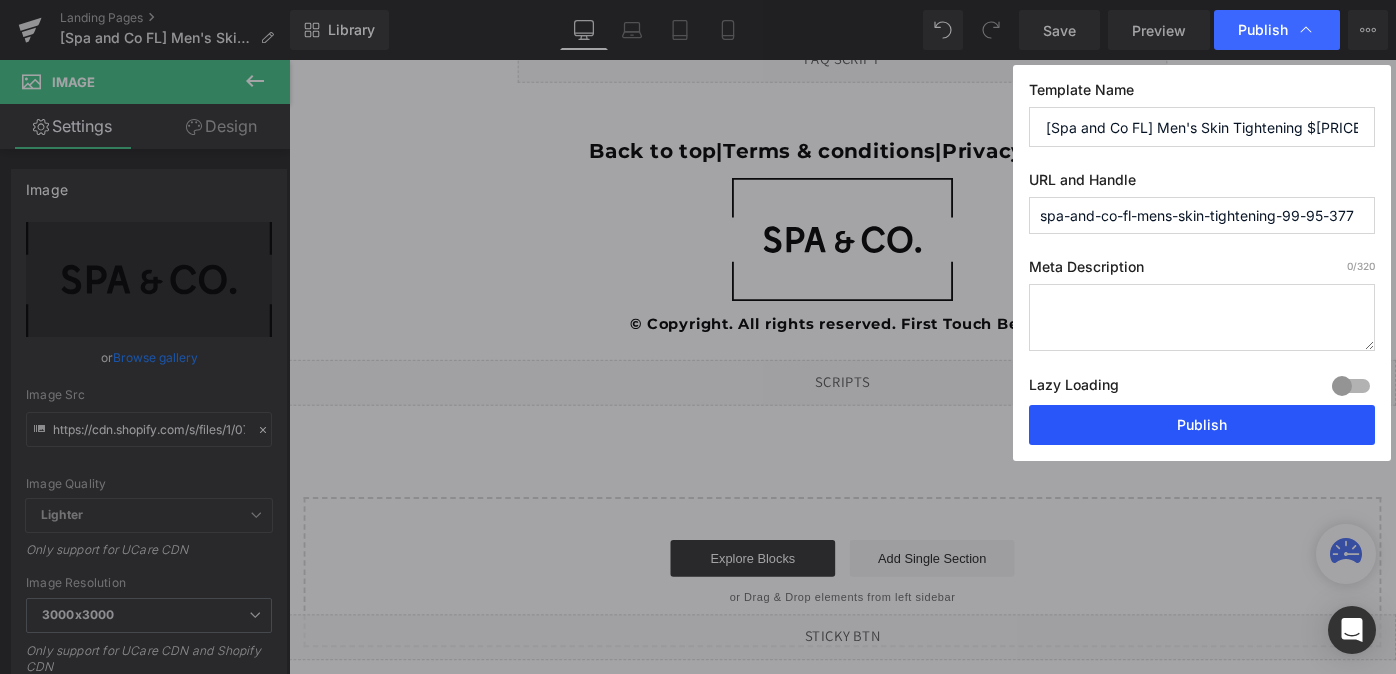 click on "Publish" at bounding box center (1202, 425) 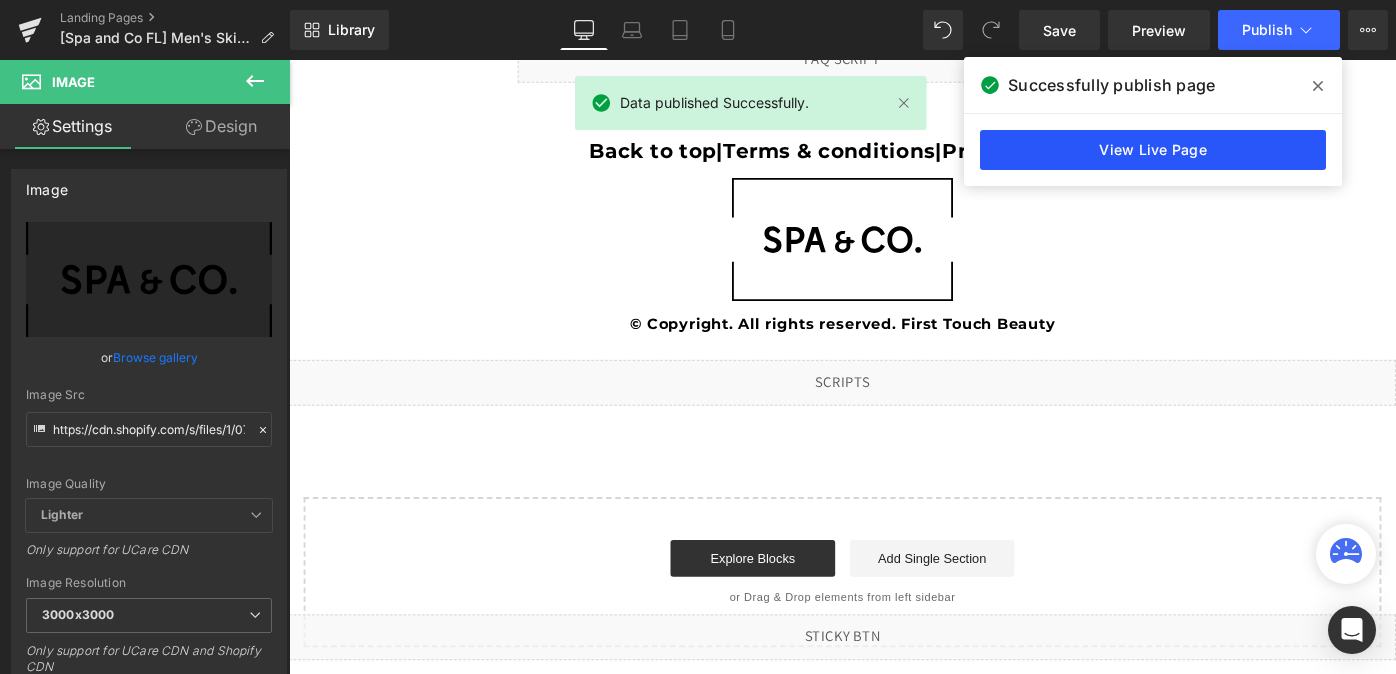 click on "View Live Page" at bounding box center [1153, 150] 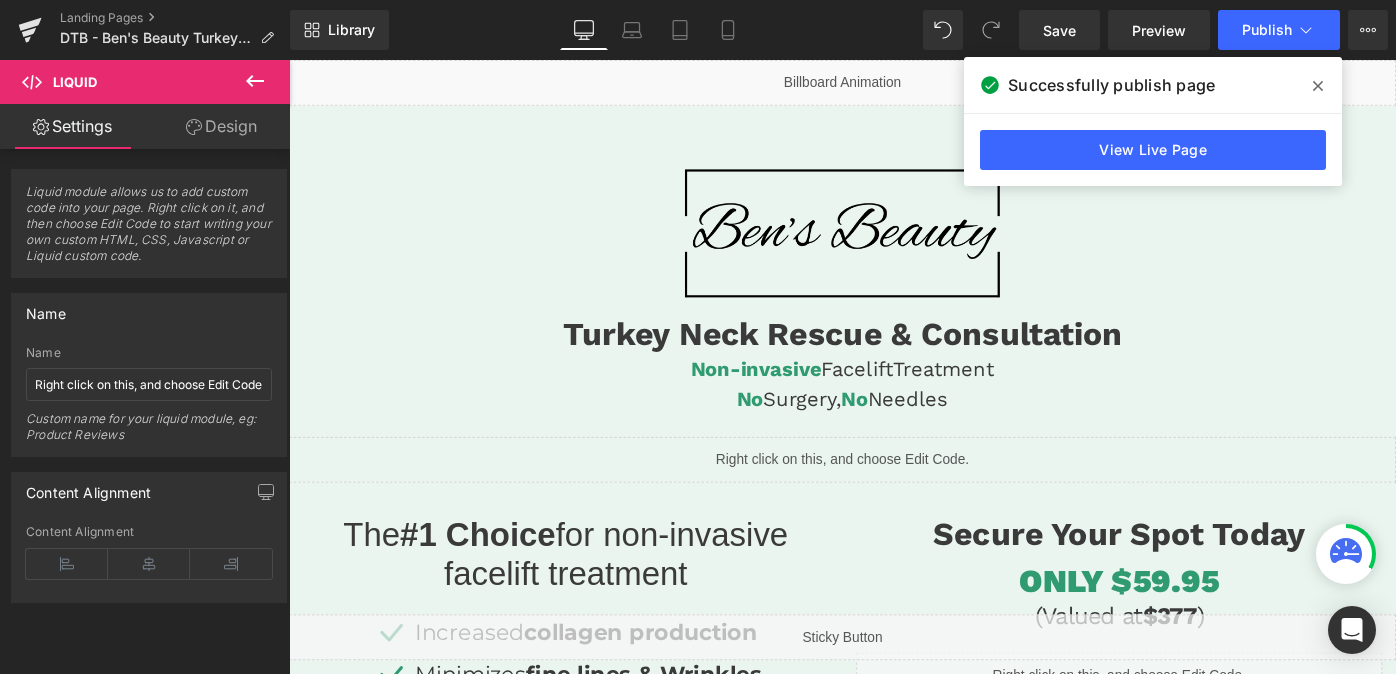 scroll, scrollTop: 4720, scrollLeft: 0, axis: vertical 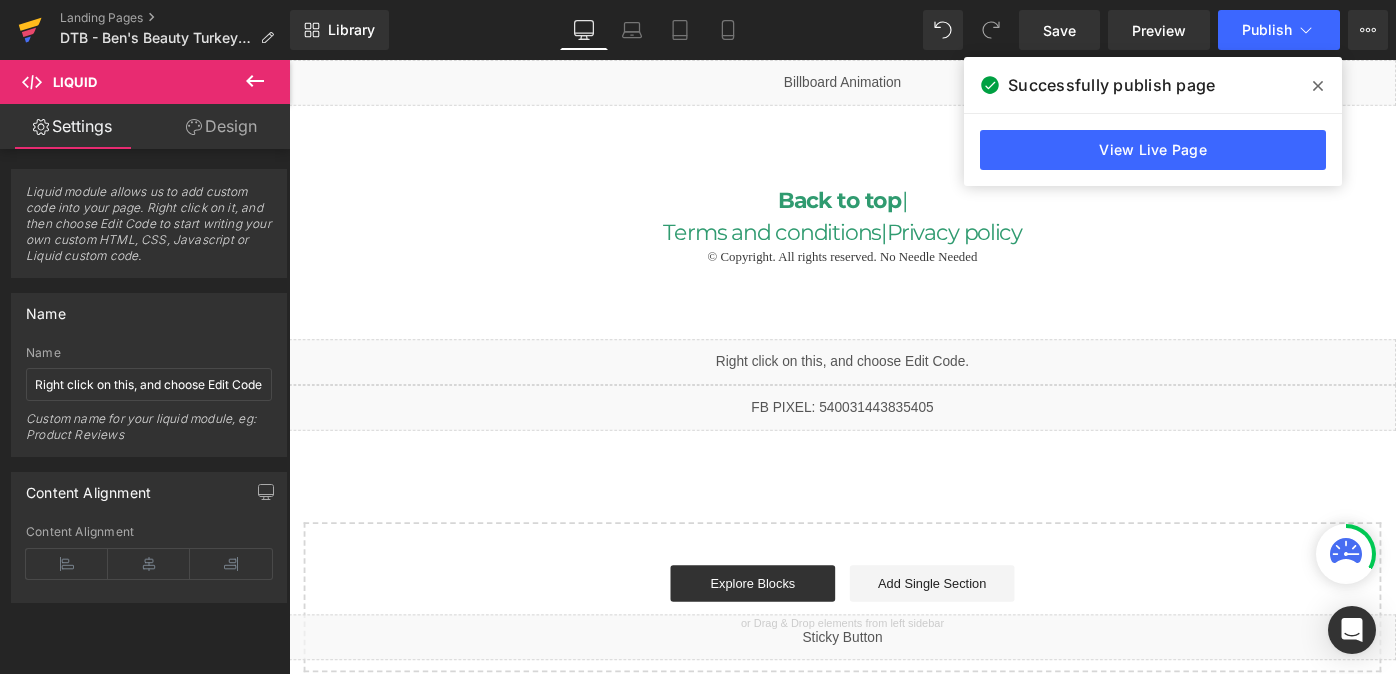 click 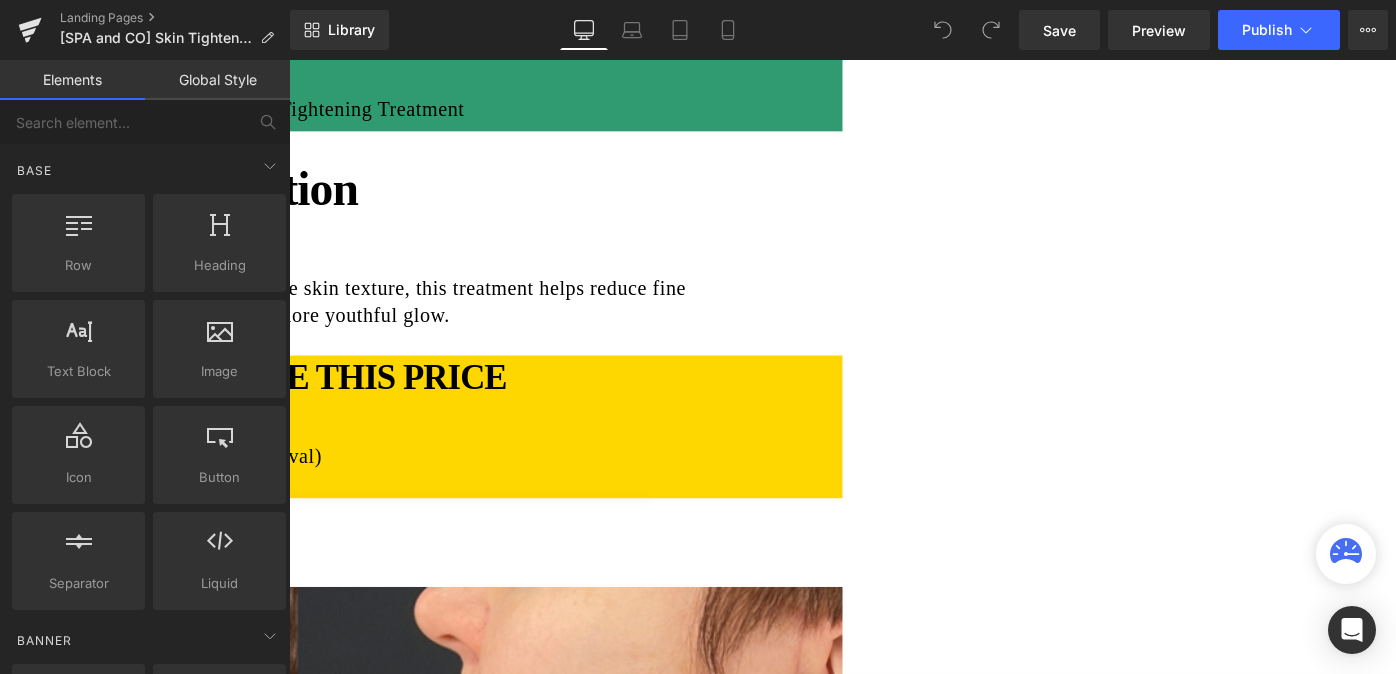 scroll, scrollTop: 0, scrollLeft: 0, axis: both 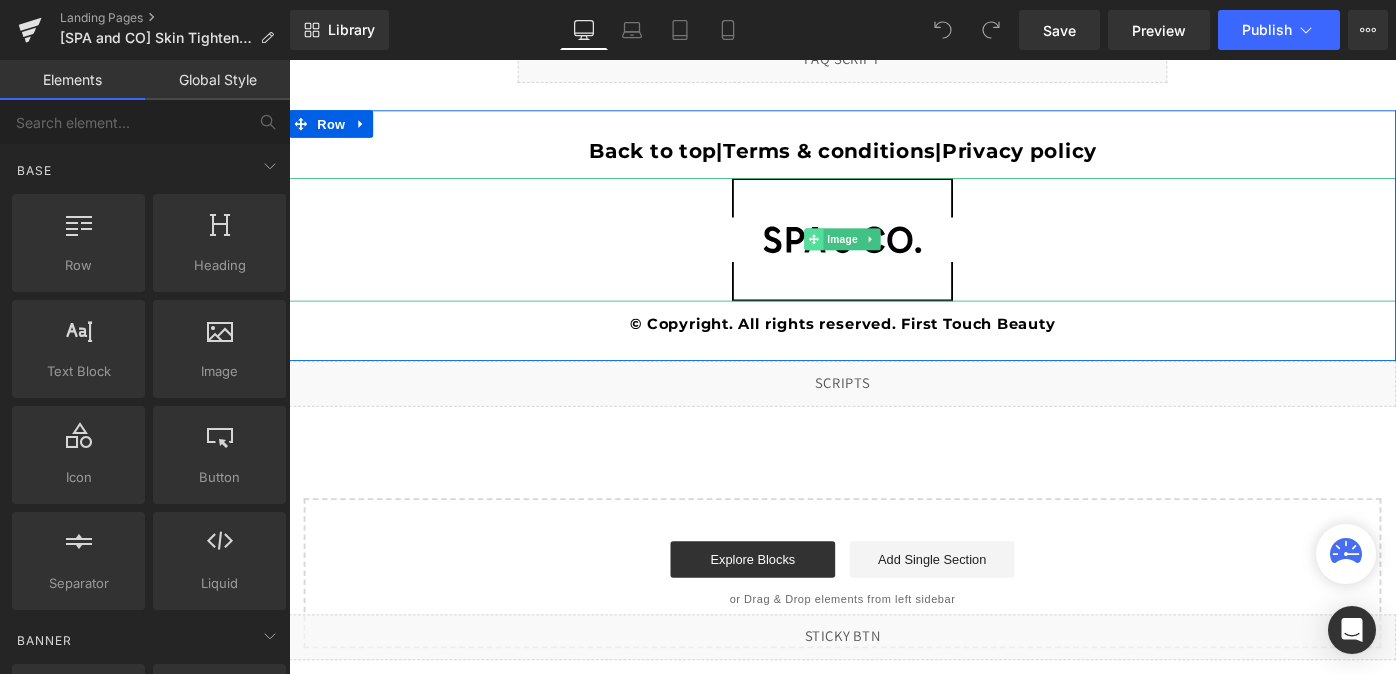 click at bounding box center [862, 256] 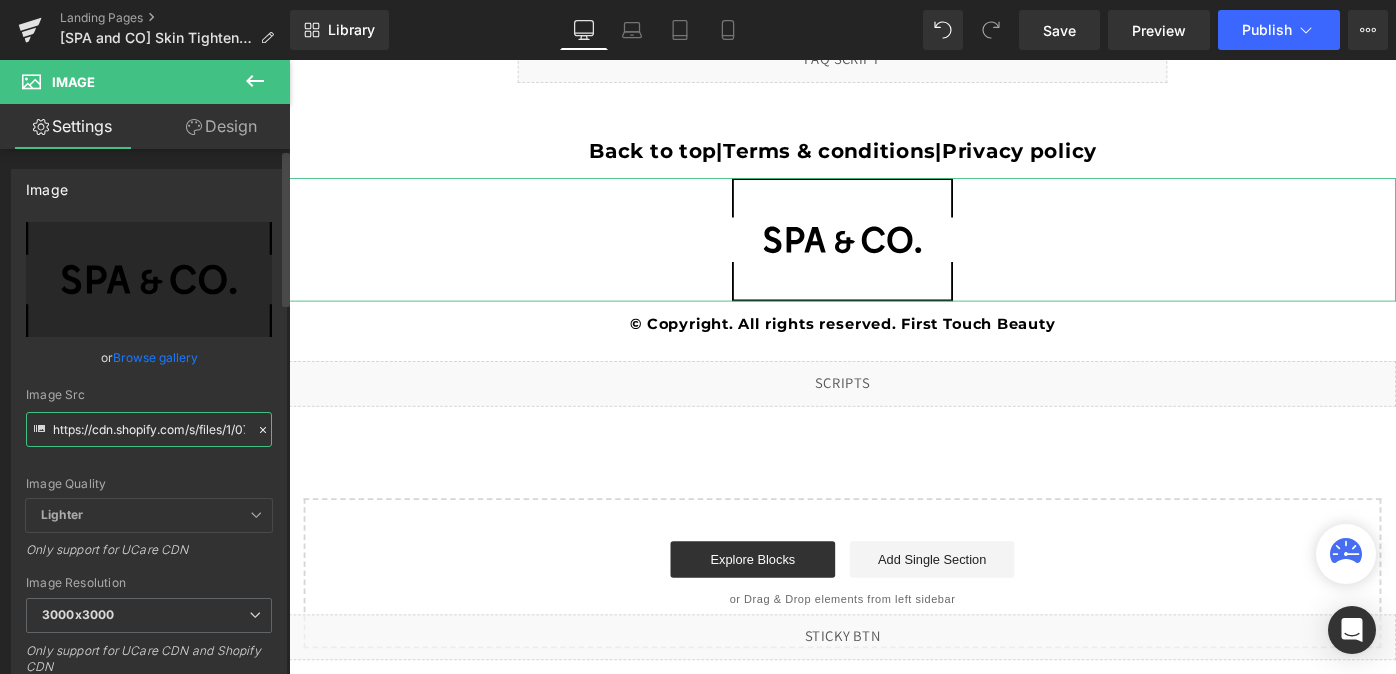 click on "https://cdn.shopify.com/s/files/1/0758/1601/0010/files/SPA_CO.svg?v=1753381472" at bounding box center (149, 429) 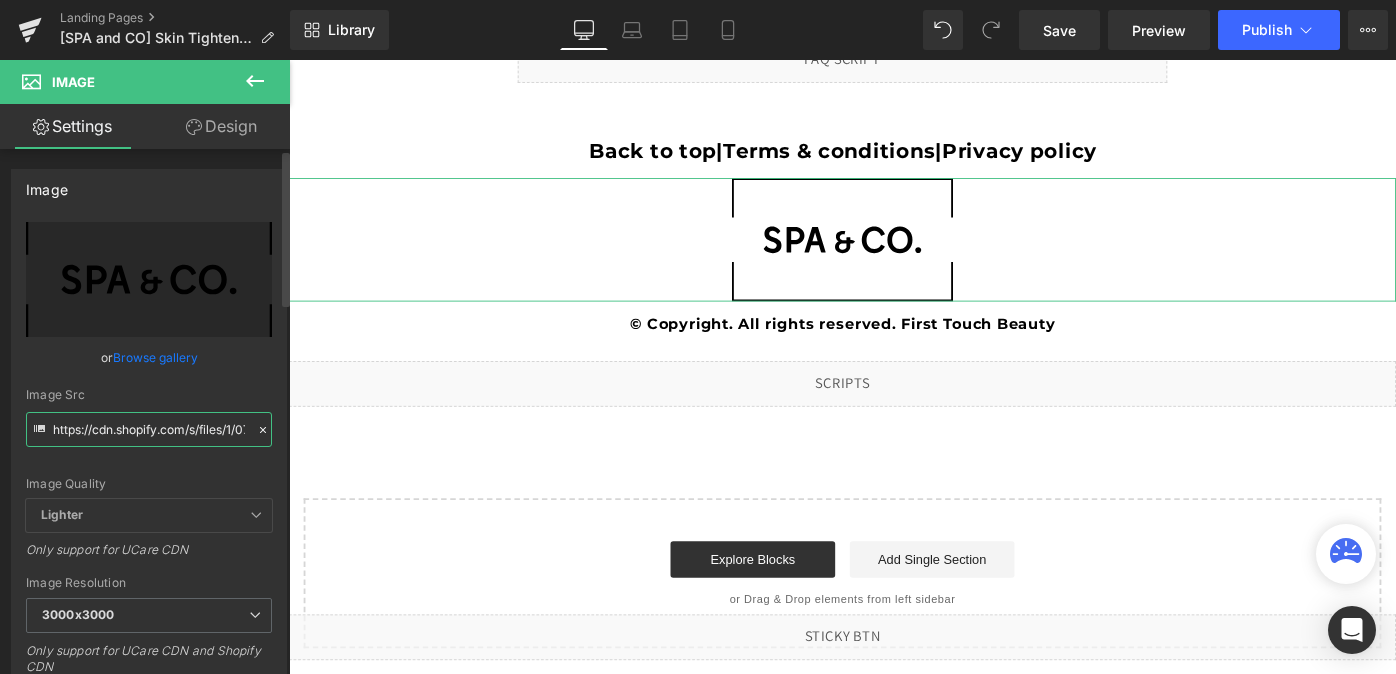 click on "https://cdn.shopify.com/s/files/1/0758/1601/0010/files/SPA_CO.svg?v=1753381472" at bounding box center [149, 429] 